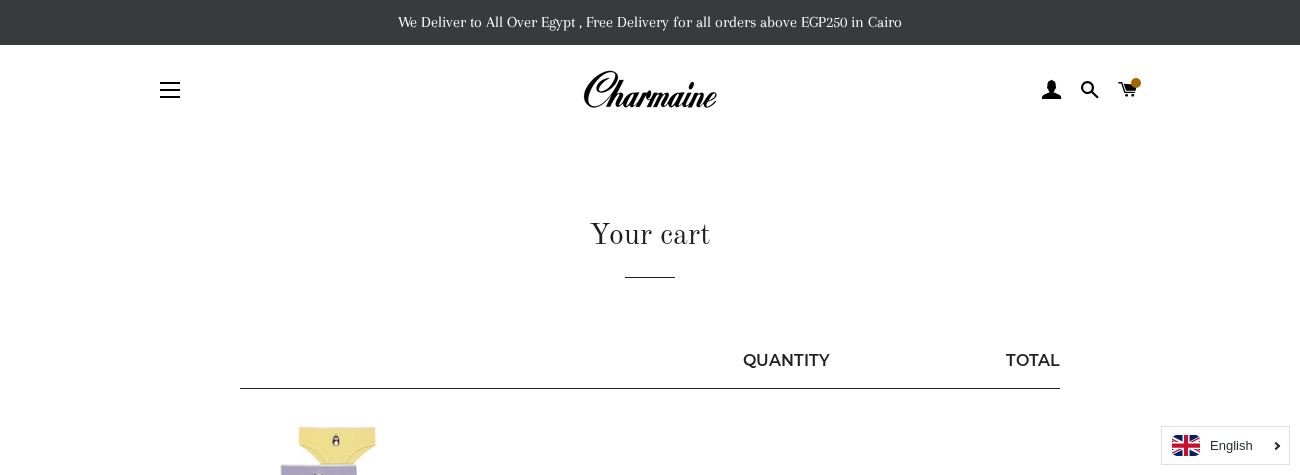 scroll, scrollTop: 0, scrollLeft: 0, axis: both 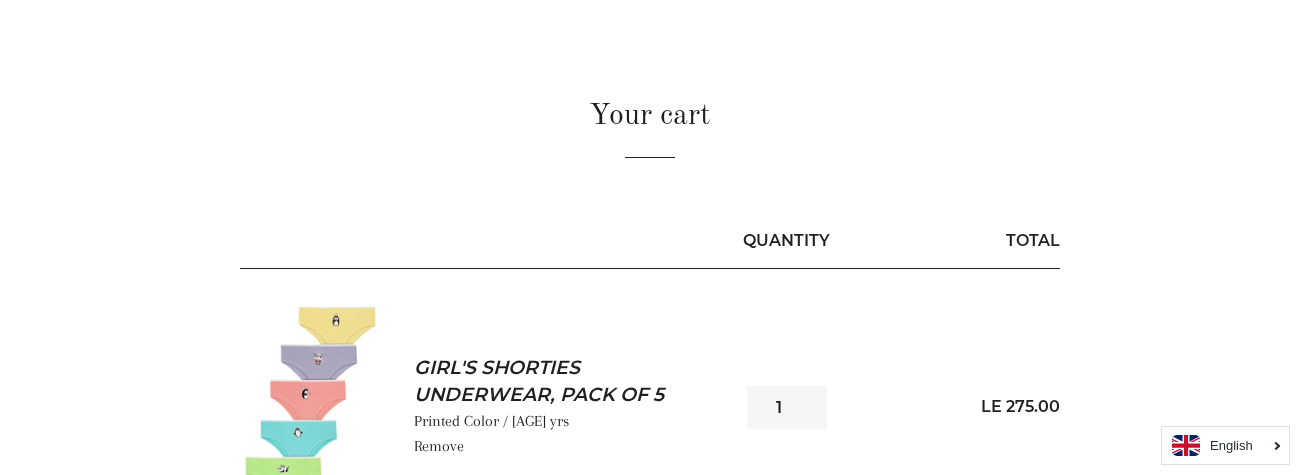 click on "Your cart
Quantity
Total
Girl's Shorties Underwear, Pack of 5
Printed Color / 10 yrs
Remove
Quantity 1 2" at bounding box center (650, 736) 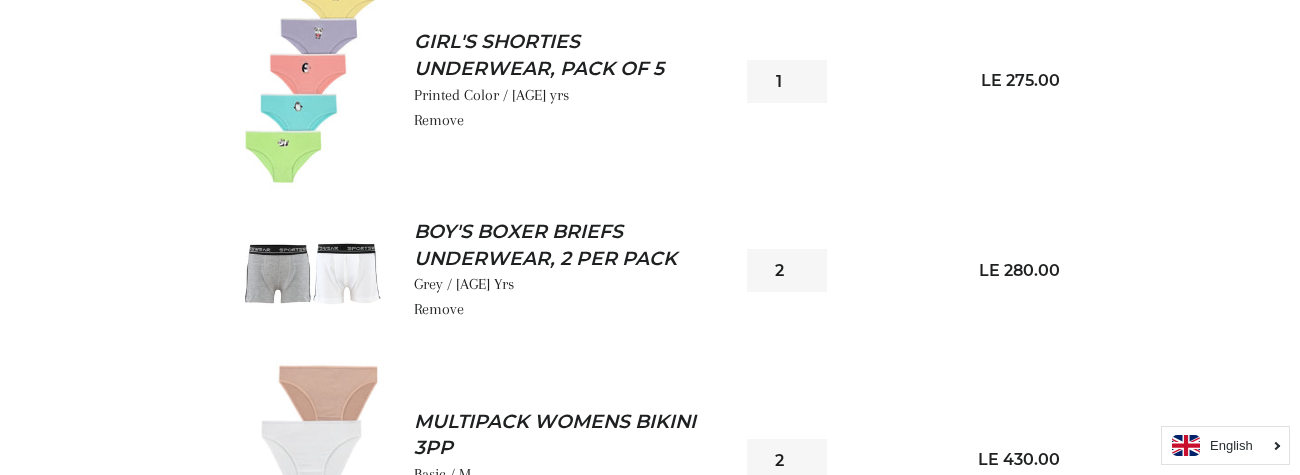 scroll, scrollTop: 0, scrollLeft: 0, axis: both 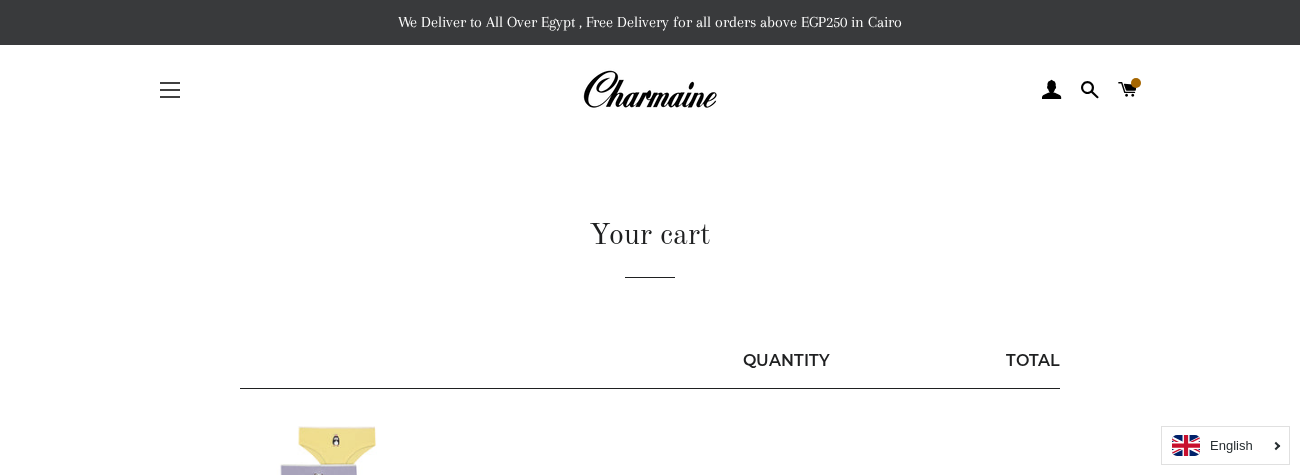 click on "Site navigation" at bounding box center (170, 90) 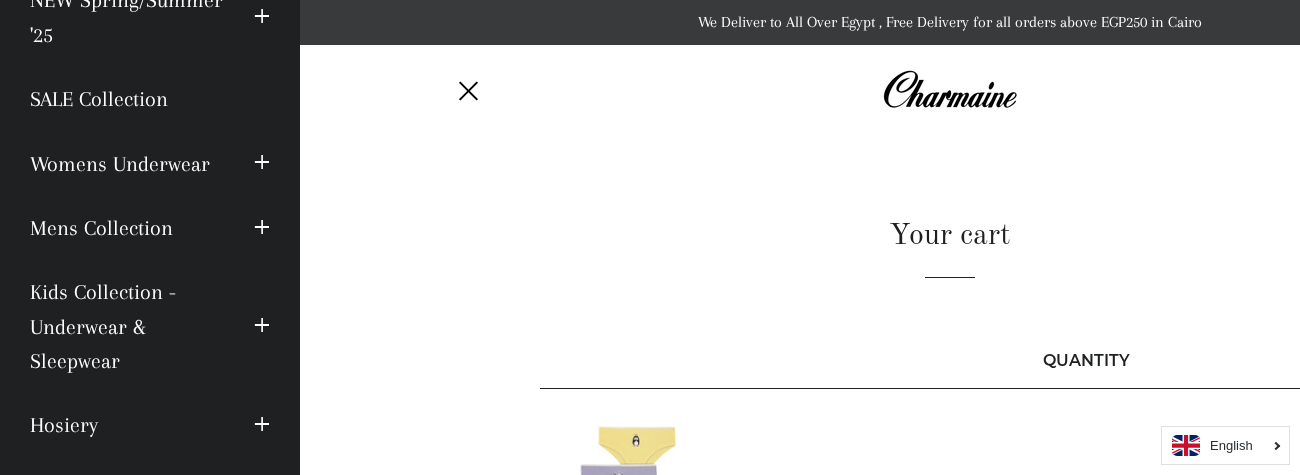 scroll, scrollTop: 175, scrollLeft: 0, axis: vertical 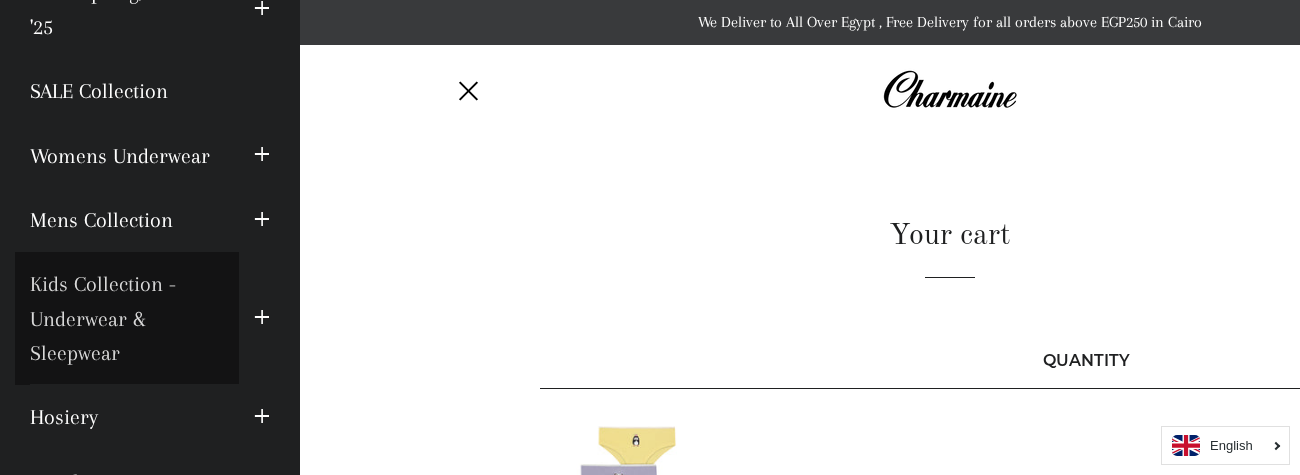 click on "Kids Collection - Underwear & Sleepwear" at bounding box center (127, 318) 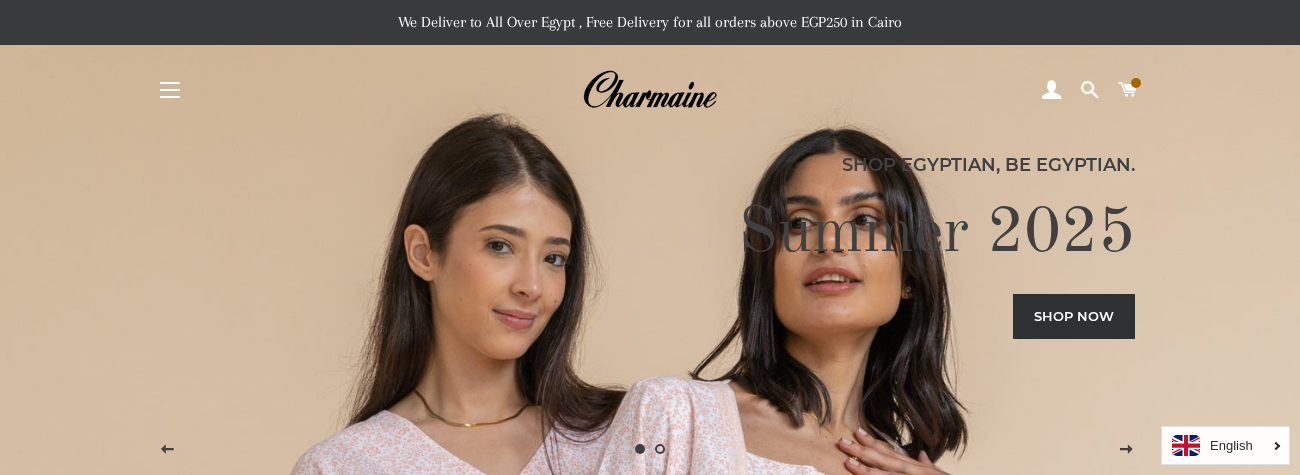 scroll, scrollTop: 0, scrollLeft: 0, axis: both 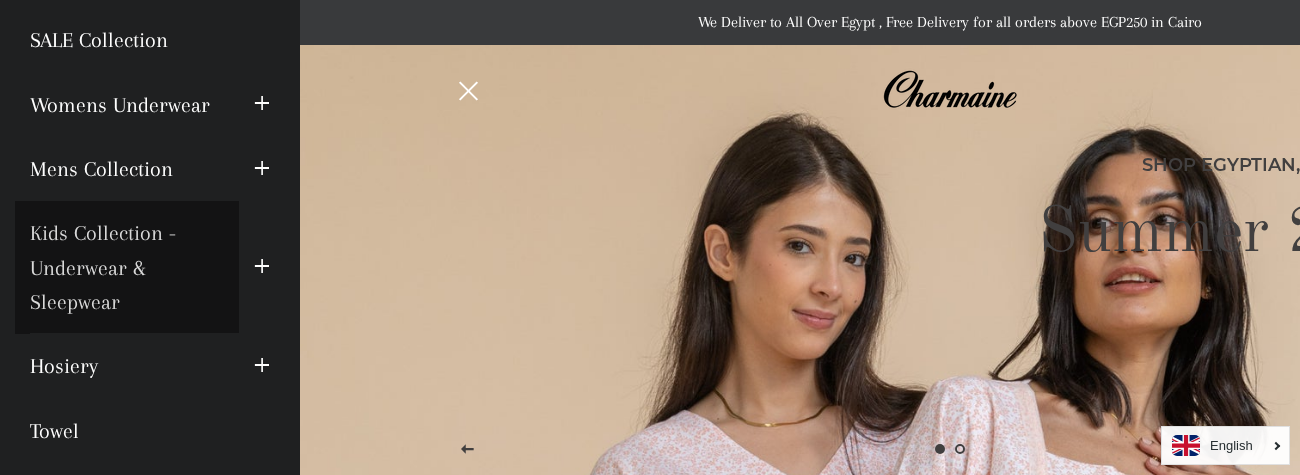 click on "Kids Collection - Underwear & Sleepwear" at bounding box center [127, 267] 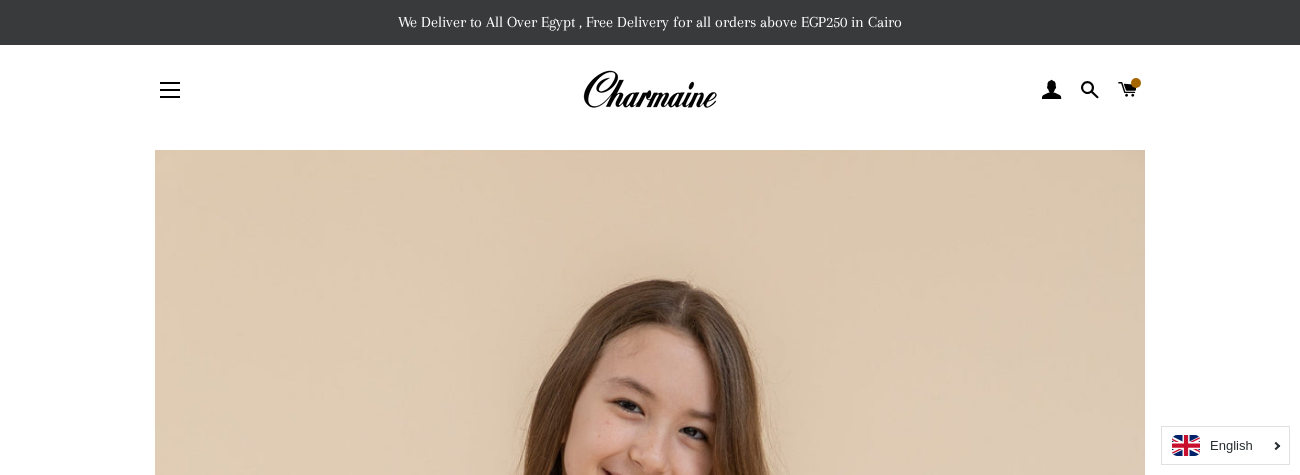 scroll, scrollTop: 0, scrollLeft: 0, axis: both 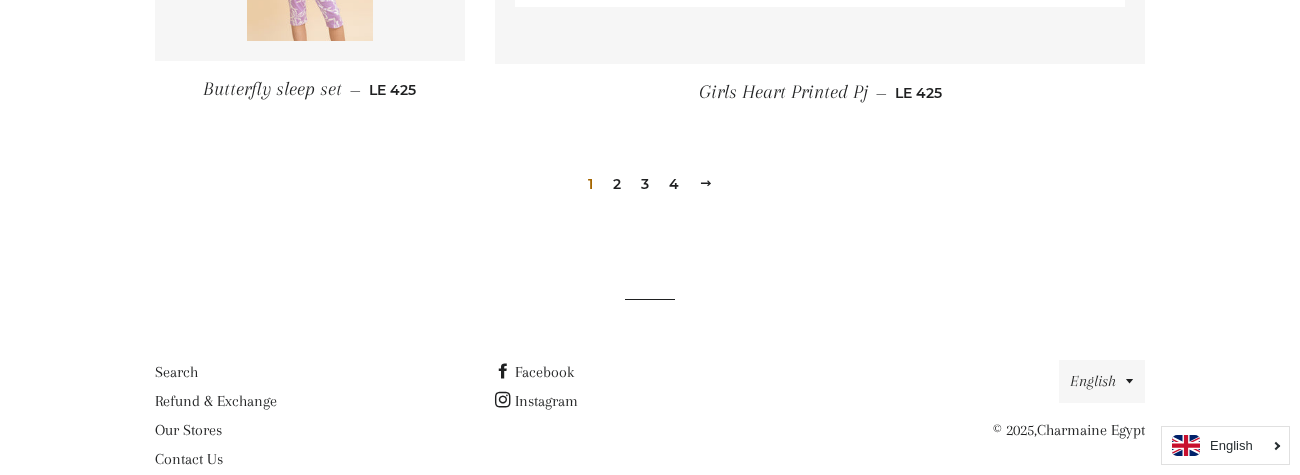 click on "2" at bounding box center [617, 184] 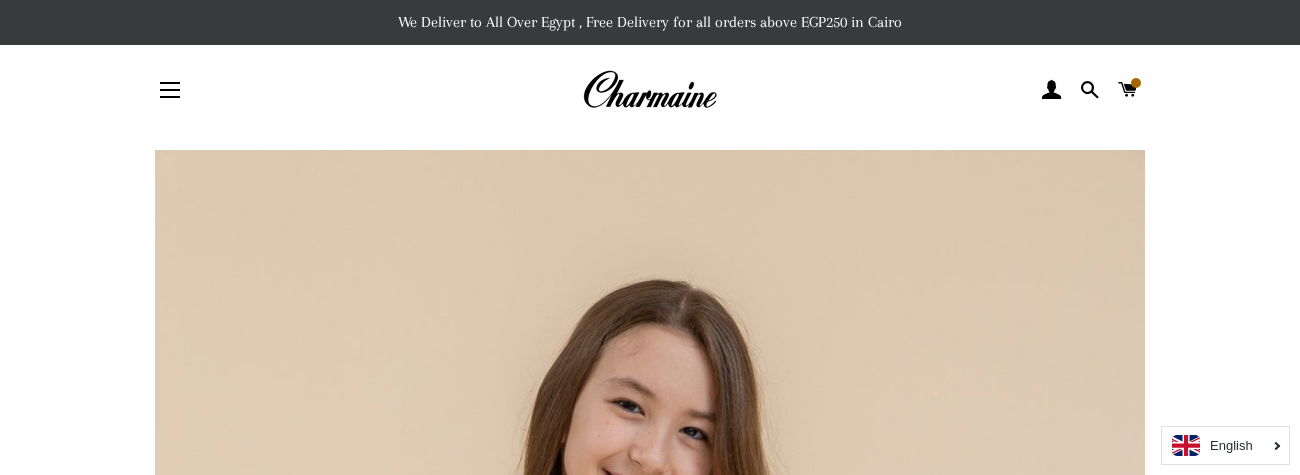 scroll, scrollTop: 0, scrollLeft: 0, axis: both 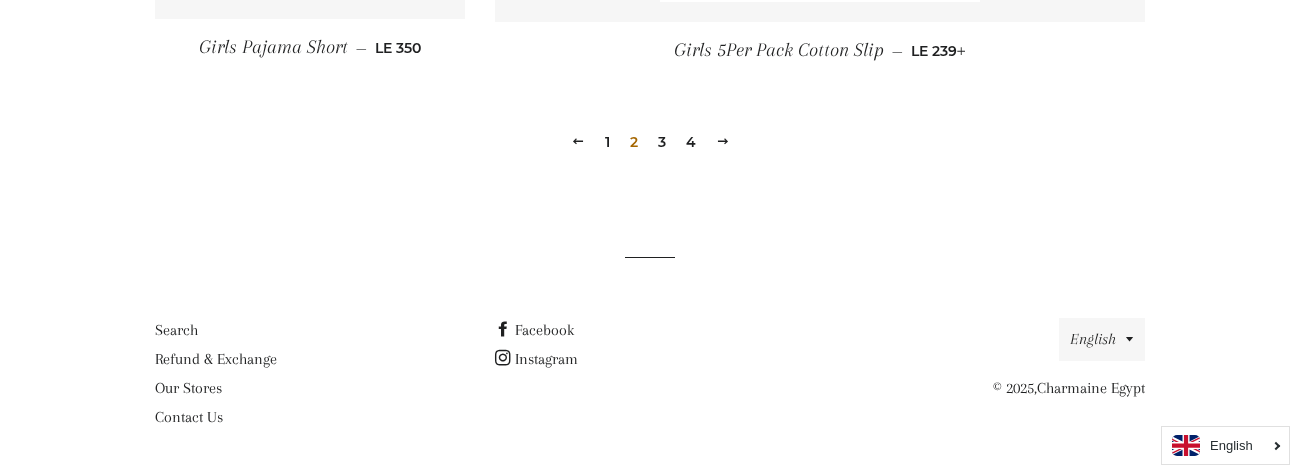 click on "3" at bounding box center [662, 142] 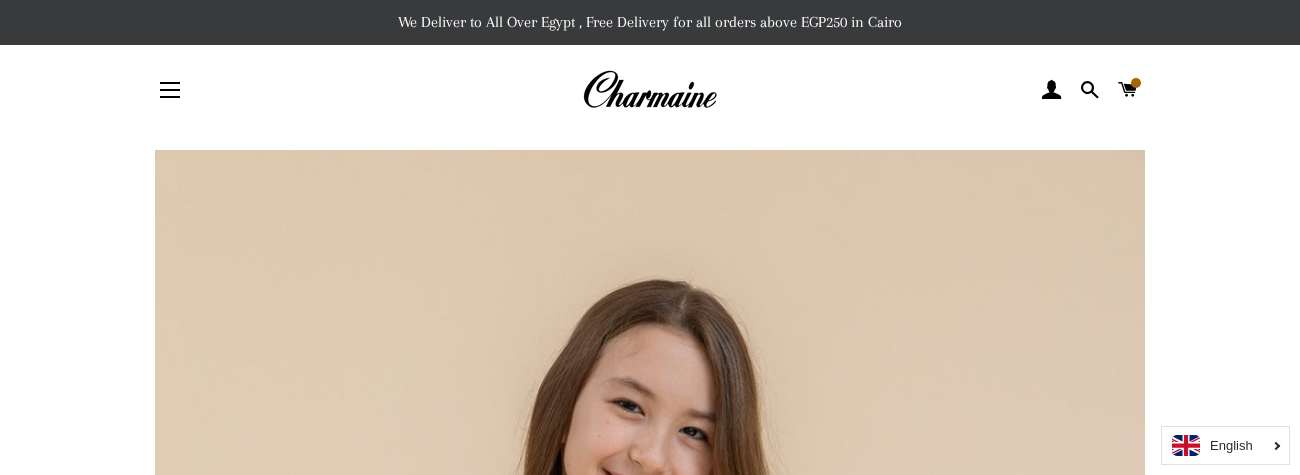 scroll, scrollTop: 0, scrollLeft: 0, axis: both 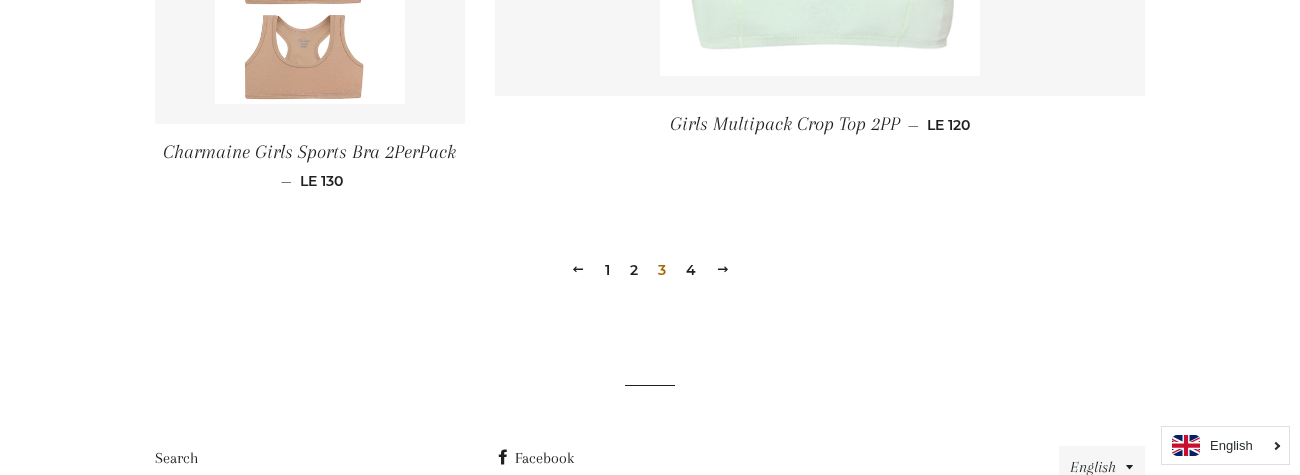 click on "4" at bounding box center [691, 270] 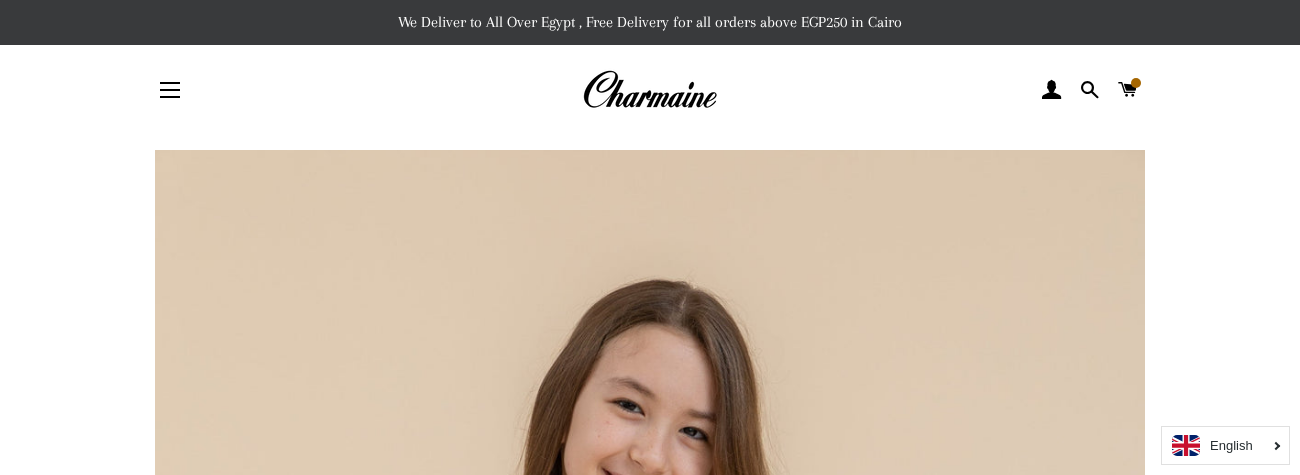 scroll, scrollTop: 0, scrollLeft: 0, axis: both 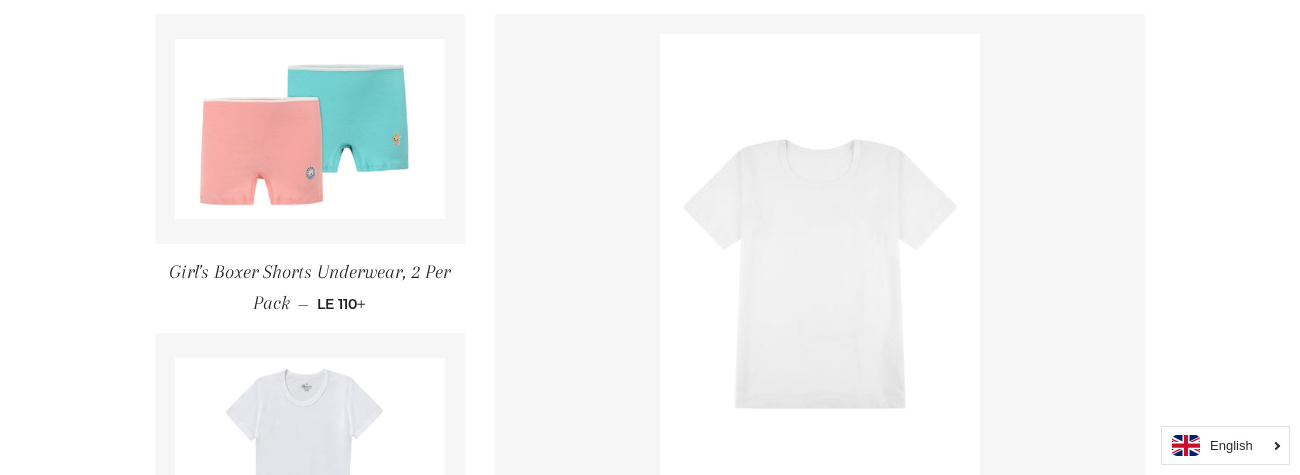 click at bounding box center [310, 129] 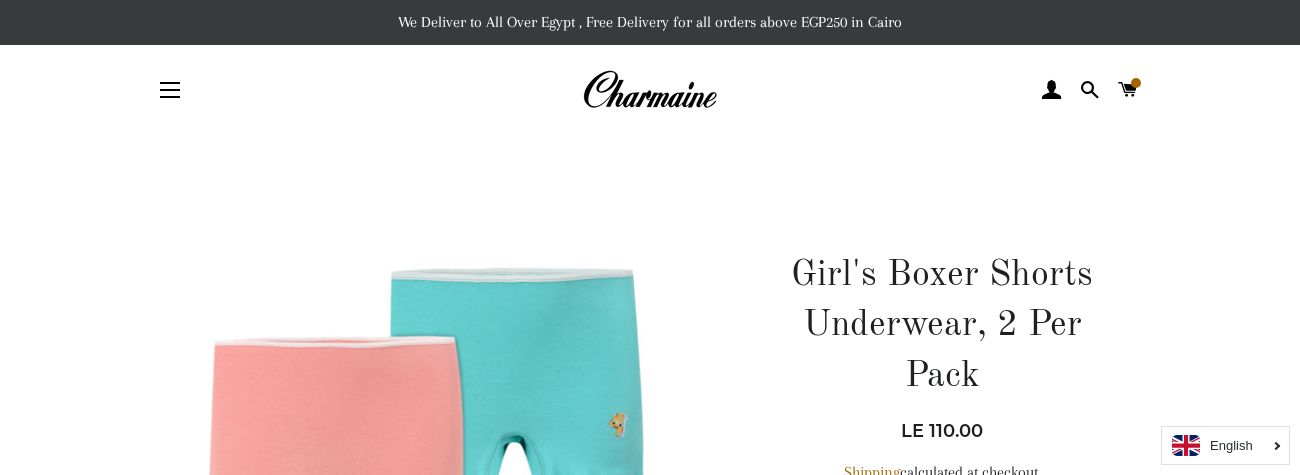 scroll, scrollTop: 0, scrollLeft: 0, axis: both 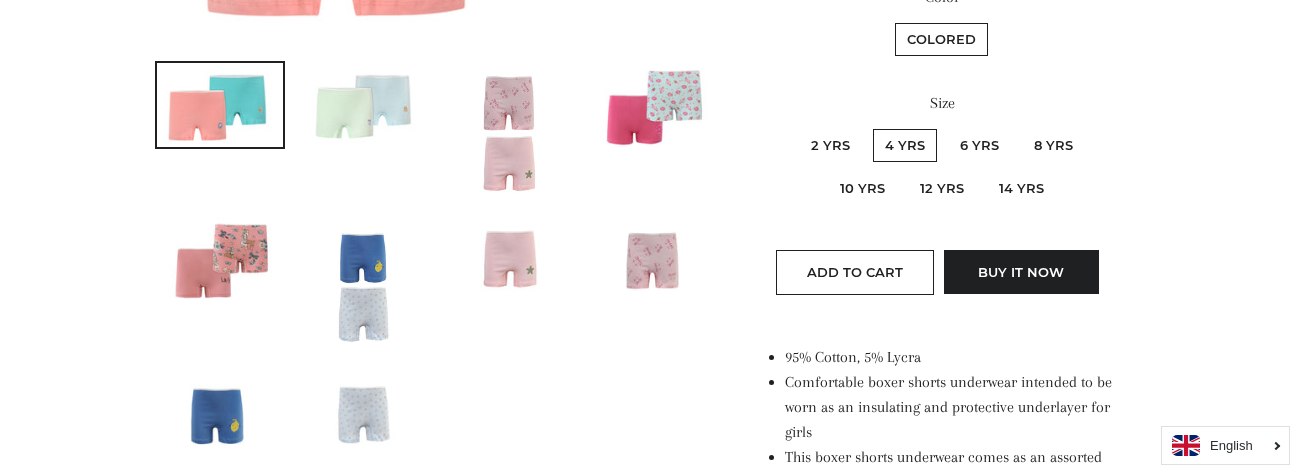 click on "8 yrs" at bounding box center (1053, 145) 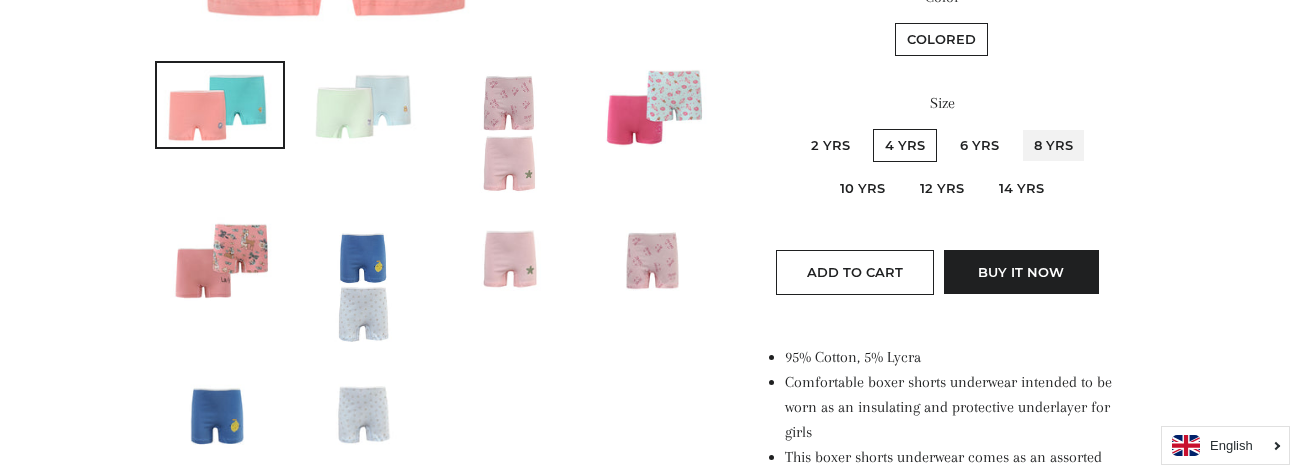 click on "8 yrs" at bounding box center (1019, 126) 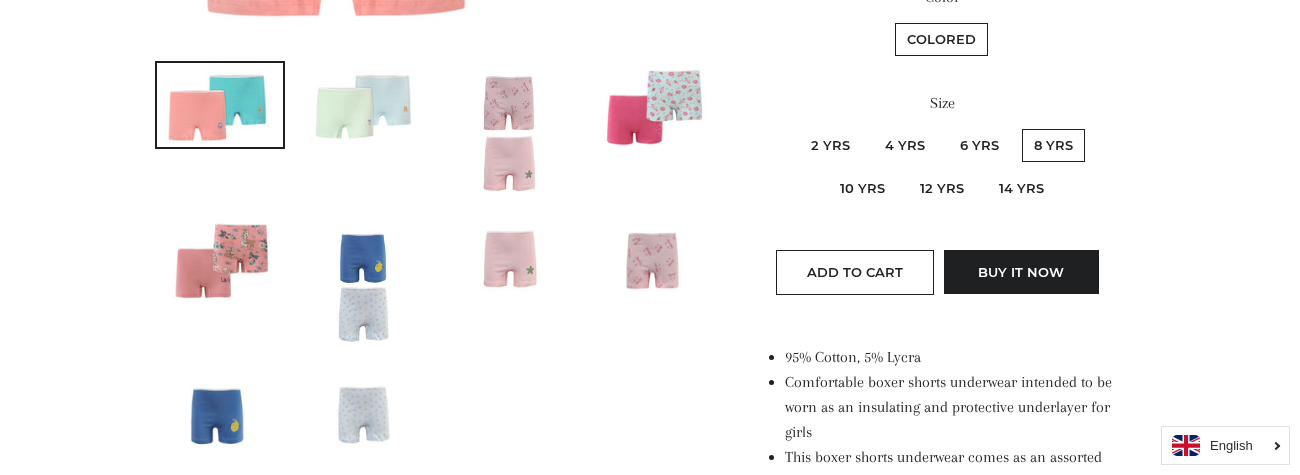 click on "10 yrs" at bounding box center (862, 188) 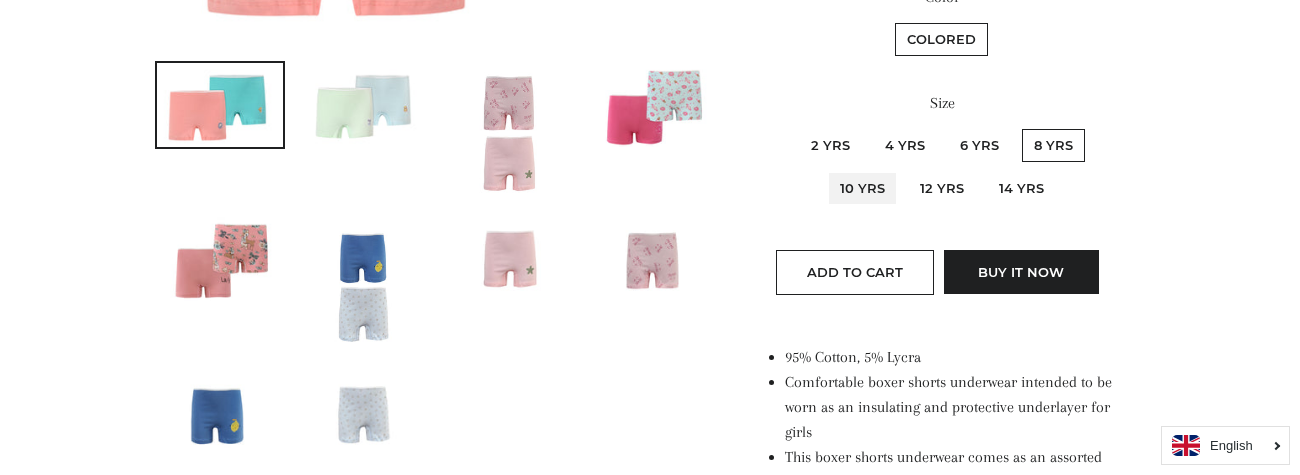 click on "10 yrs" at bounding box center [1089, 126] 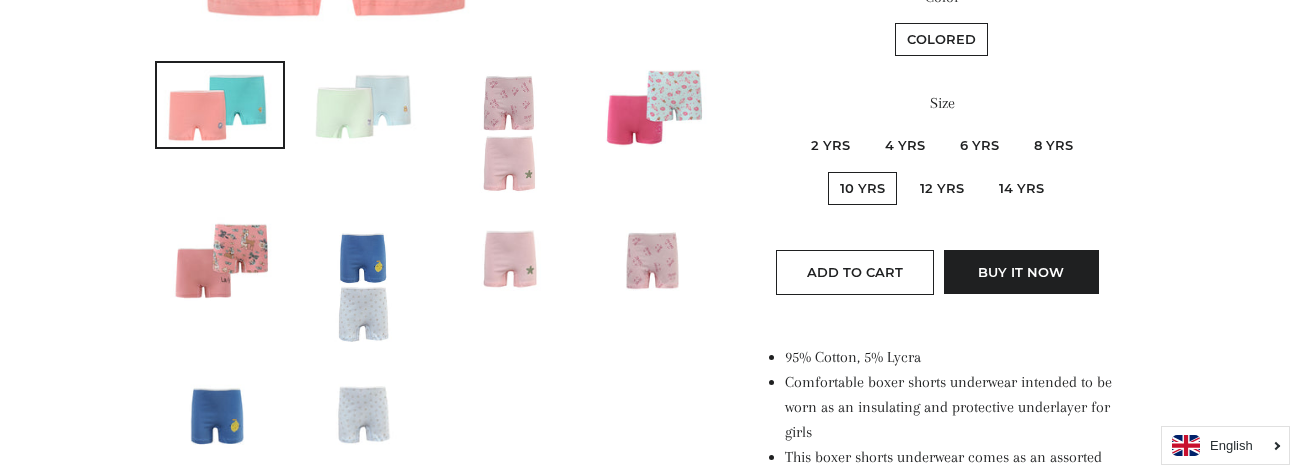 click on "10 yrs" at bounding box center (862, 188) 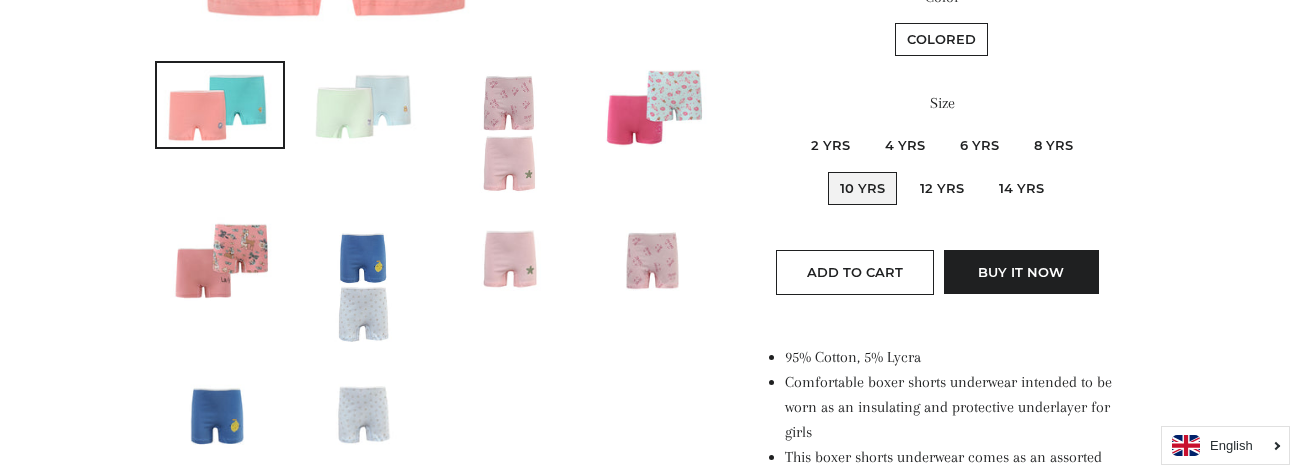 click on "10 yrs" at bounding box center (1089, 126) 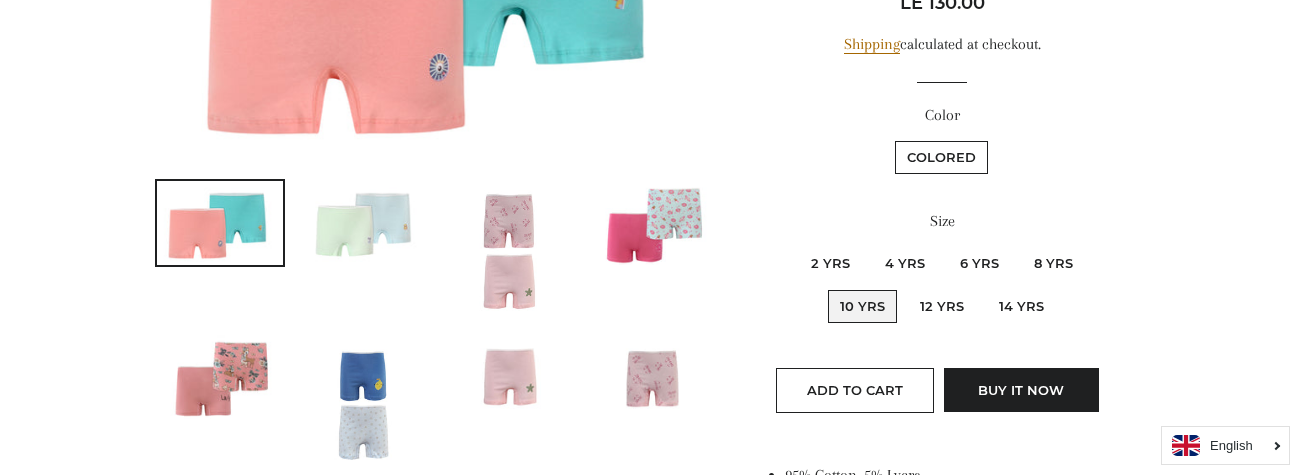 scroll, scrollTop: 429, scrollLeft: 0, axis: vertical 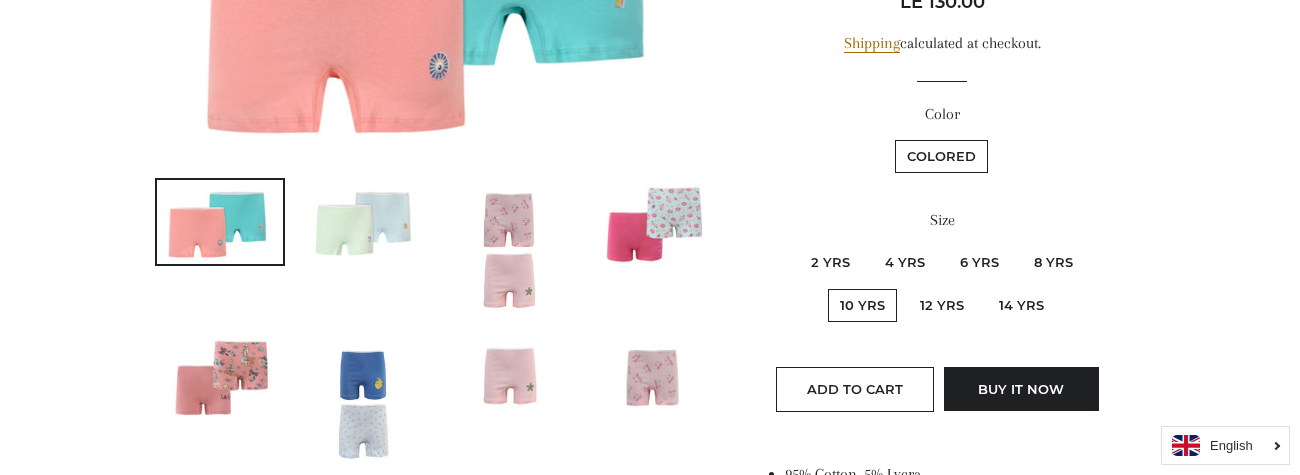 click at bounding box center (510, 247) 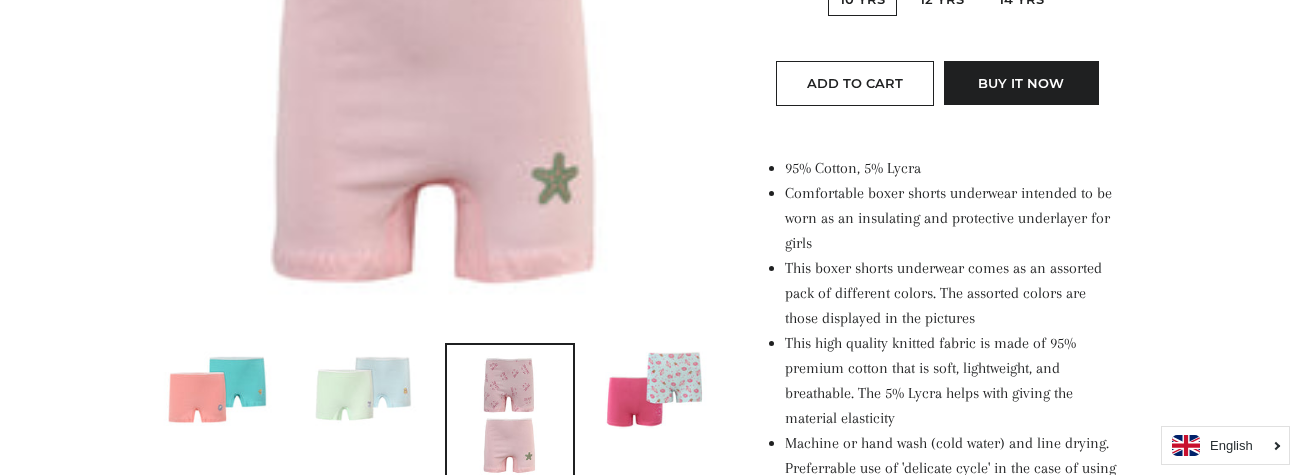 scroll, scrollTop: 738, scrollLeft: 0, axis: vertical 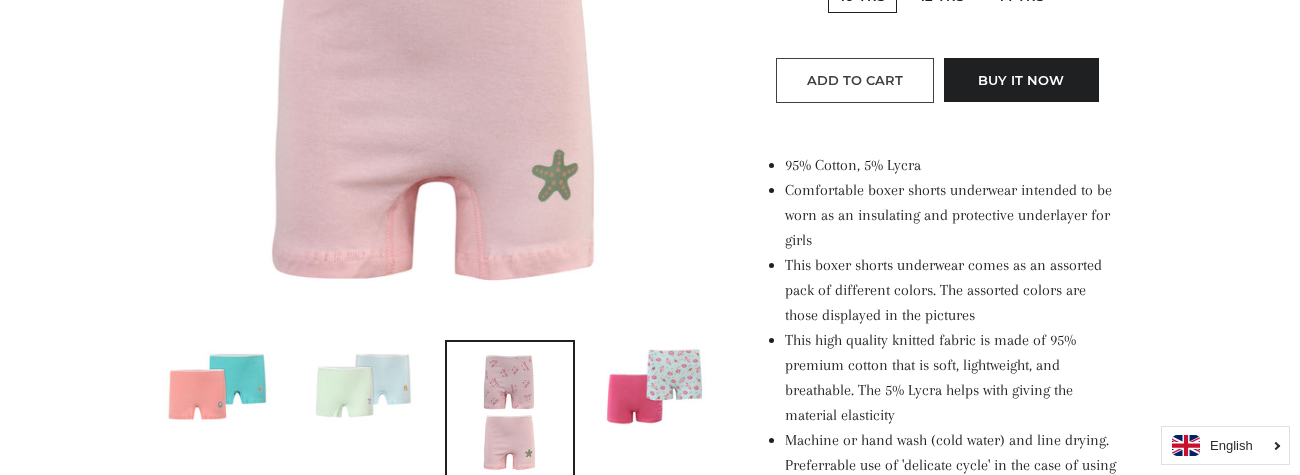 click on "Add to Cart" at bounding box center (855, 80) 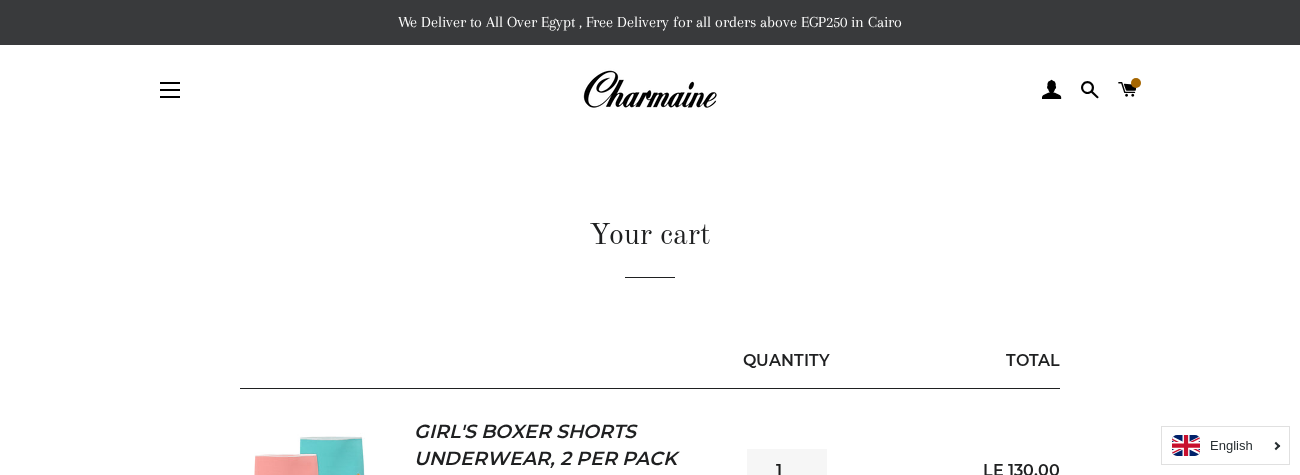 scroll, scrollTop: 0, scrollLeft: 0, axis: both 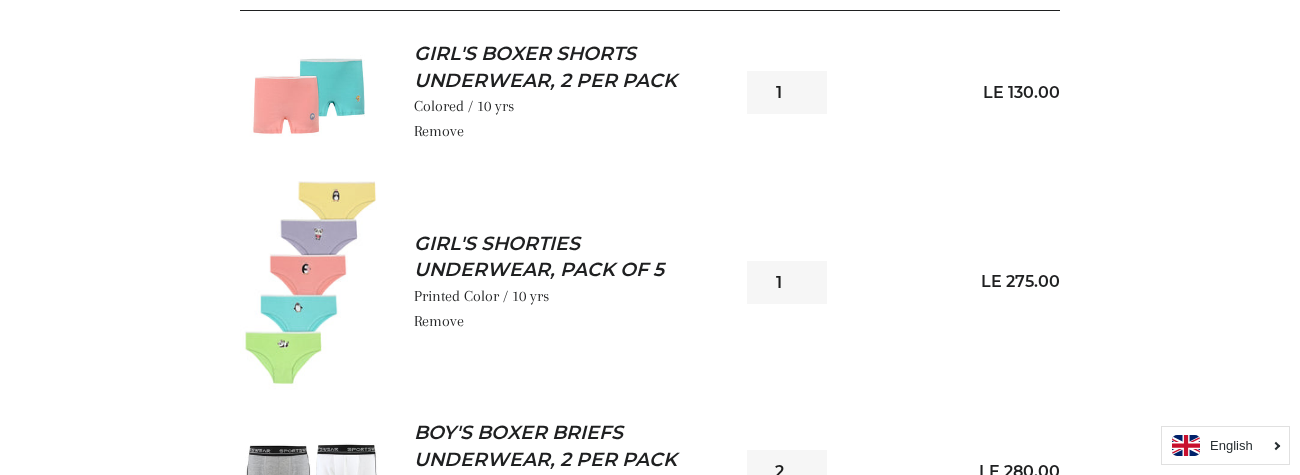 click on "Remove" at bounding box center [439, 321] 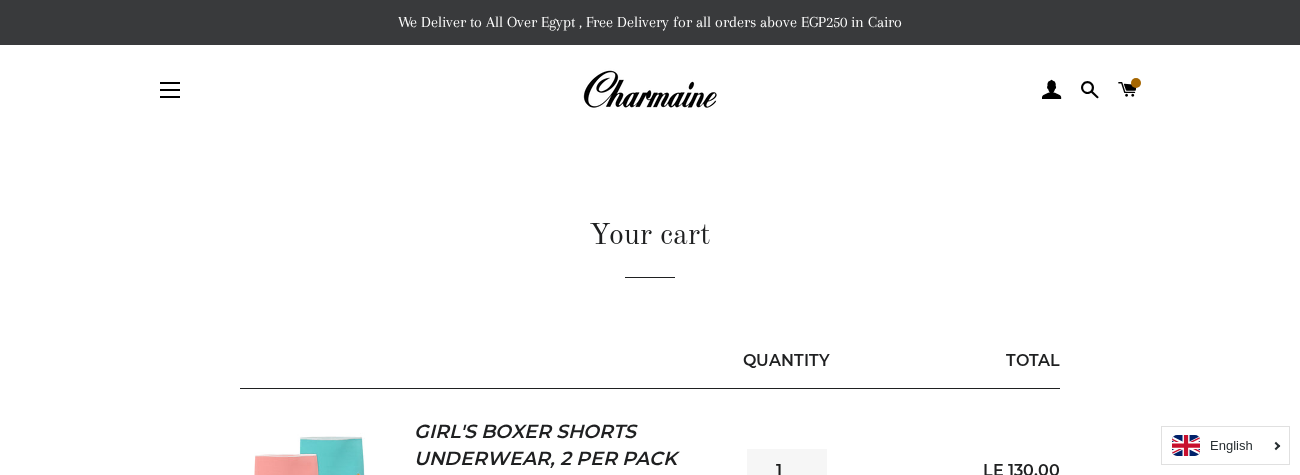 scroll, scrollTop: 0, scrollLeft: 0, axis: both 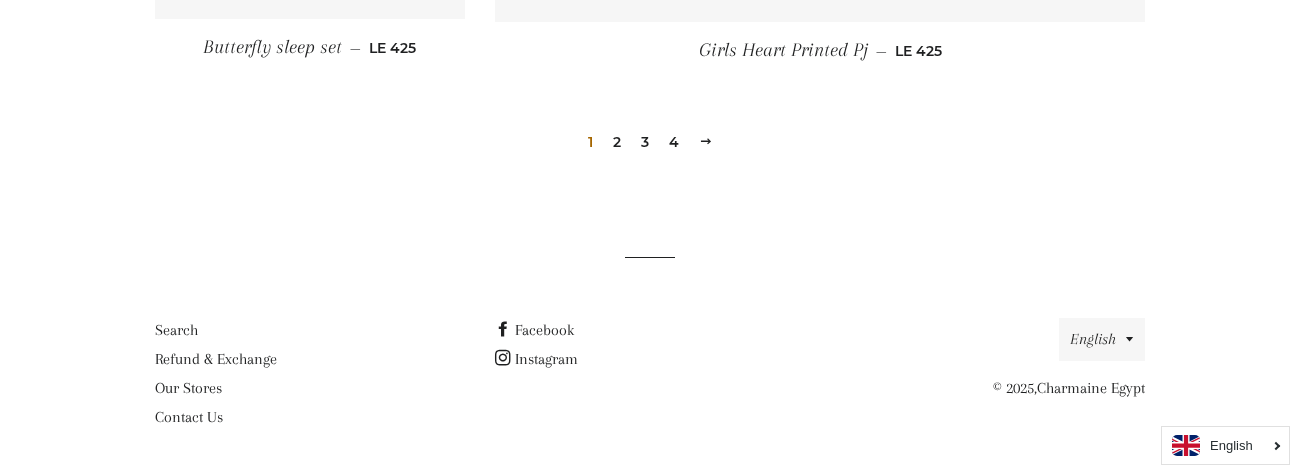 click at bounding box center [706, 141] 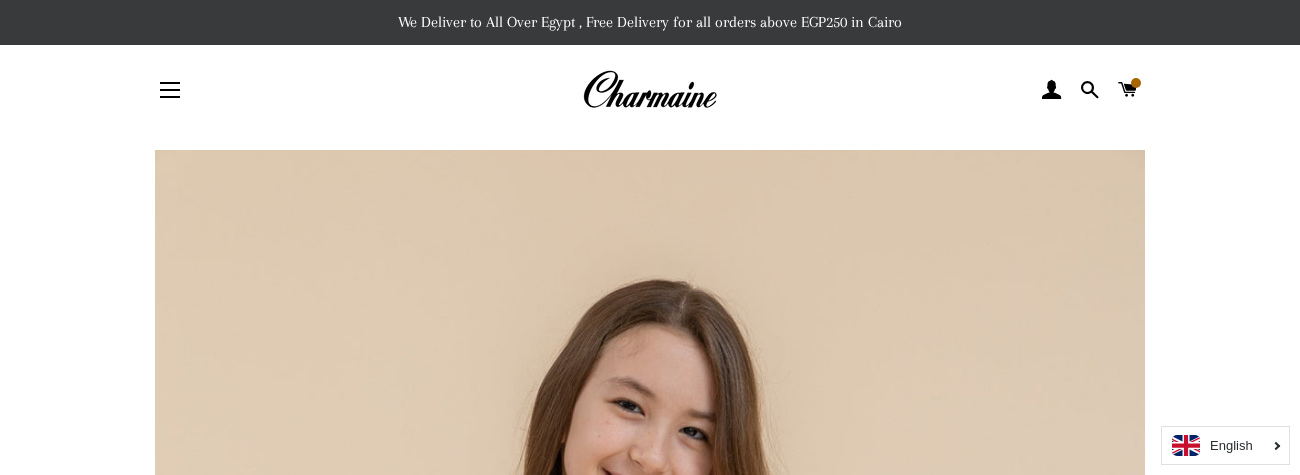 scroll, scrollTop: 0, scrollLeft: 0, axis: both 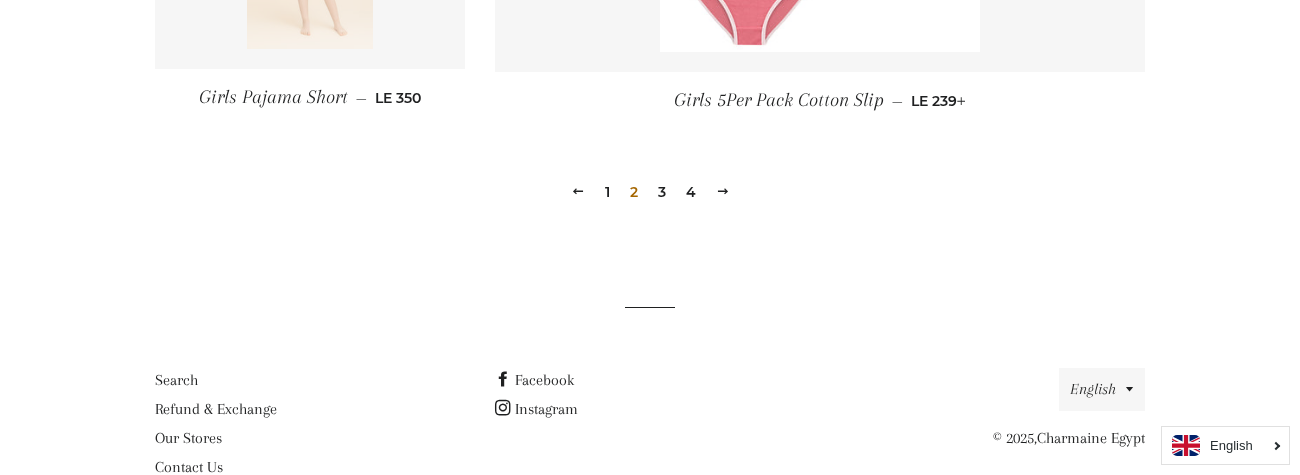 click at bounding box center (723, 191) 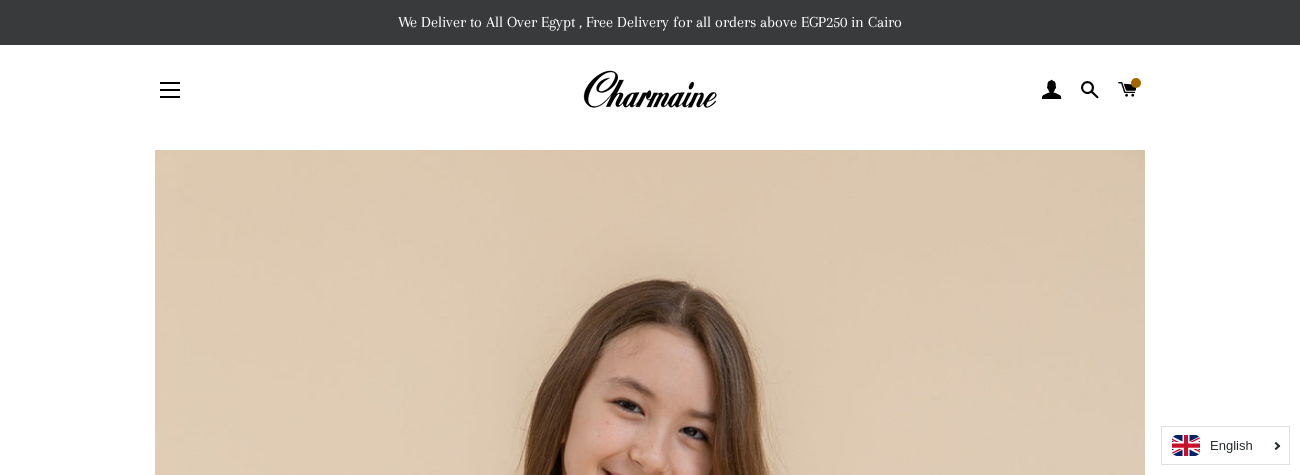 scroll, scrollTop: 0, scrollLeft: 0, axis: both 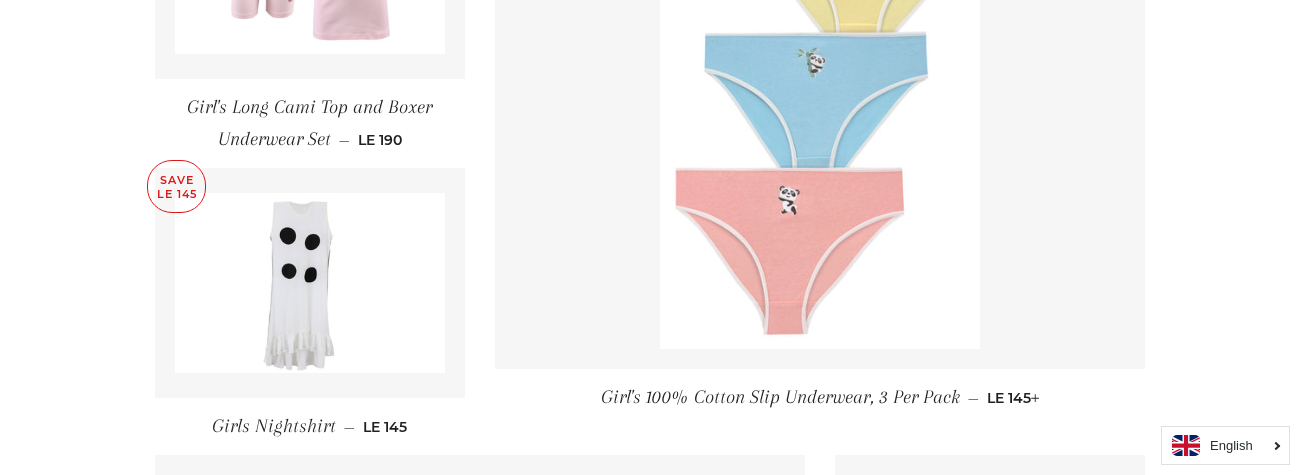 click at bounding box center [820, 109] 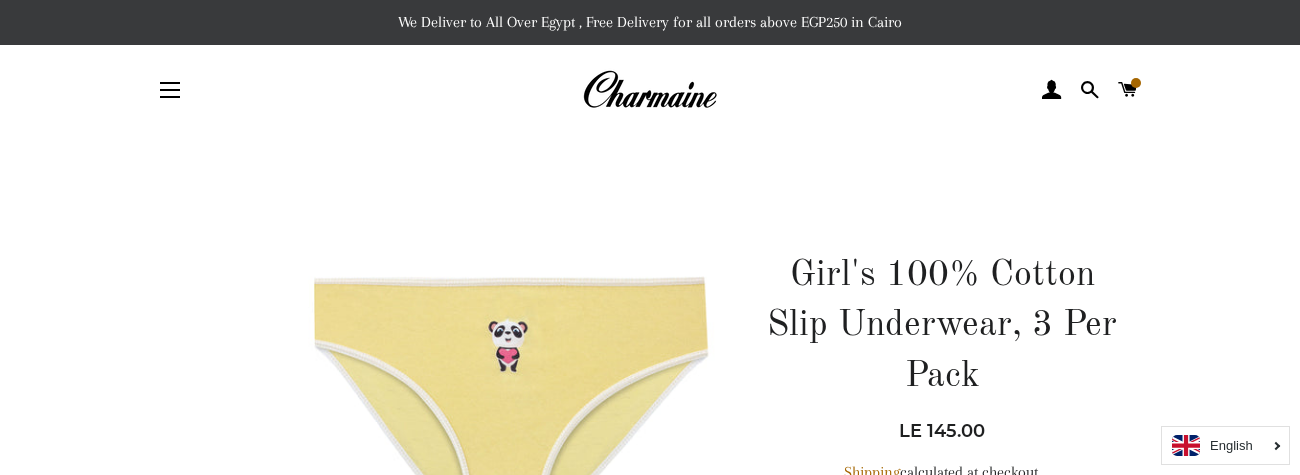 scroll, scrollTop: 0, scrollLeft: 0, axis: both 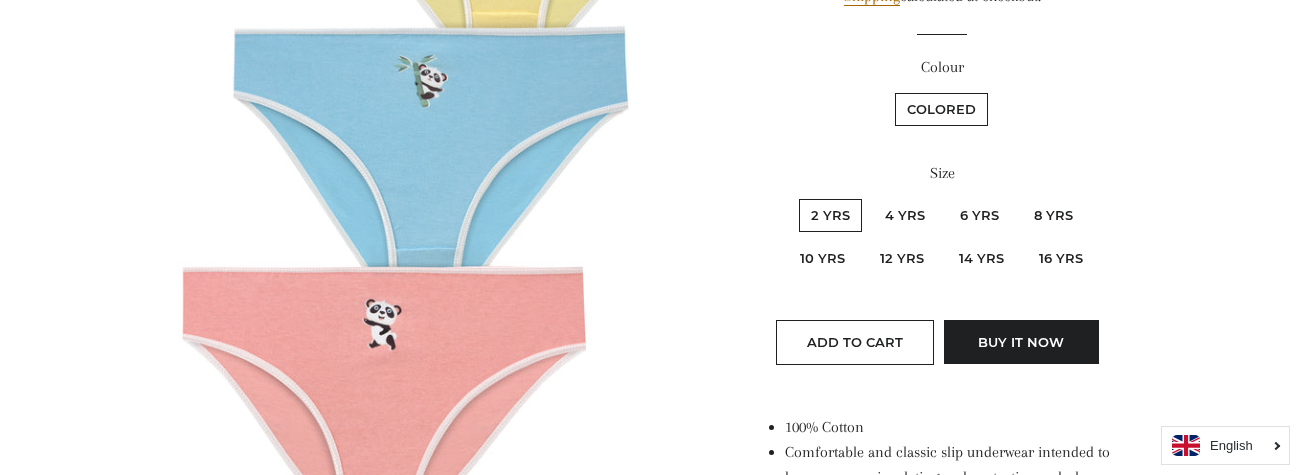 click on "10 yrs" at bounding box center (822, 258) 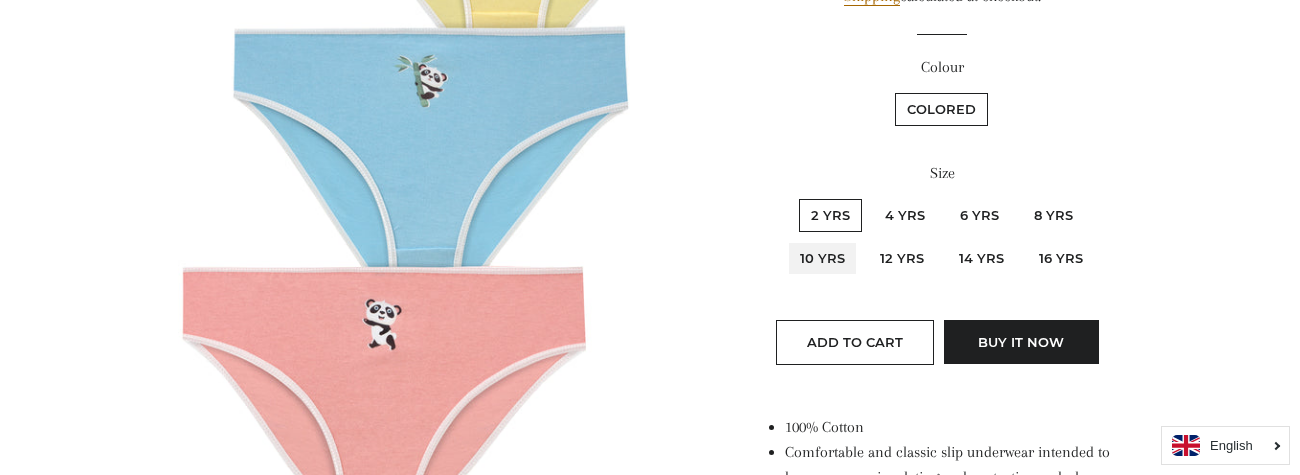radio on "true" 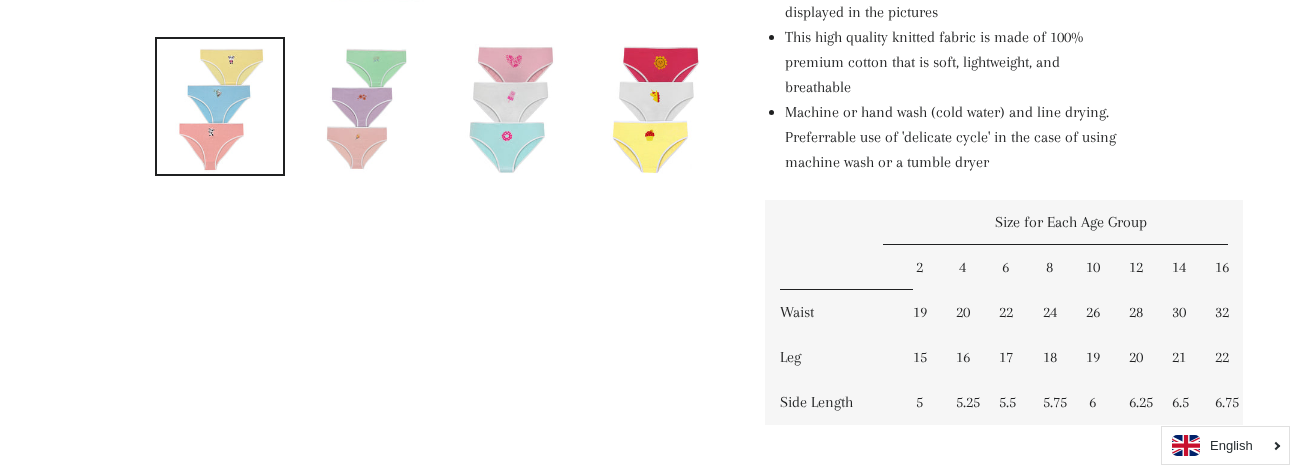 scroll, scrollTop: 893, scrollLeft: 0, axis: vertical 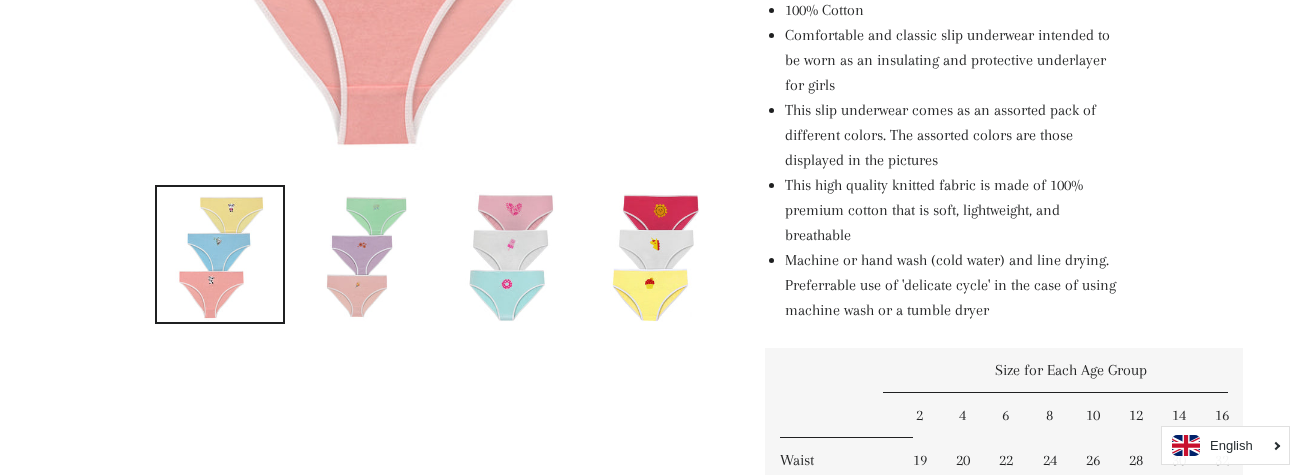 click at bounding box center (655, 254) 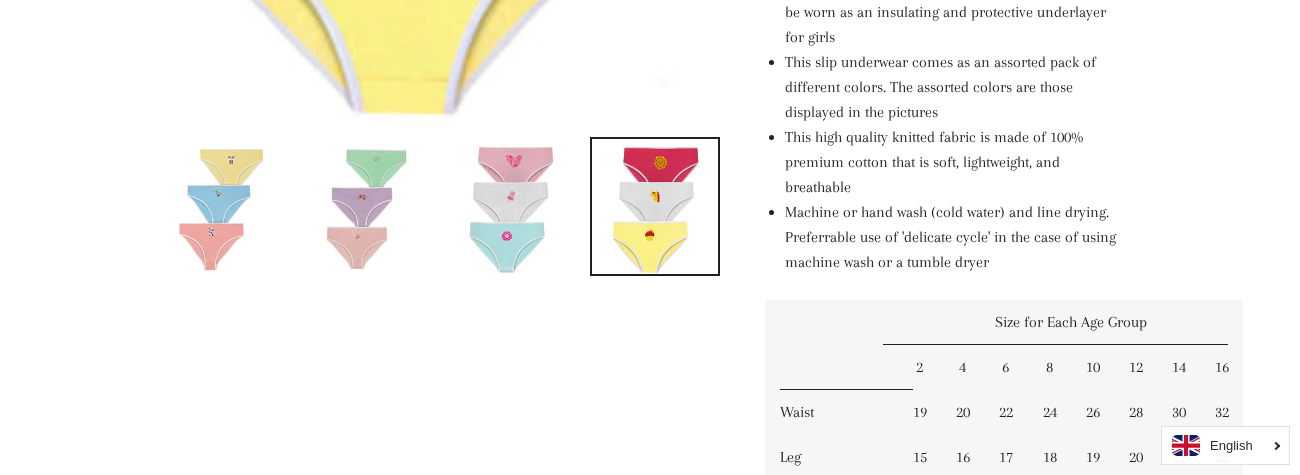 scroll, scrollTop: 951, scrollLeft: 0, axis: vertical 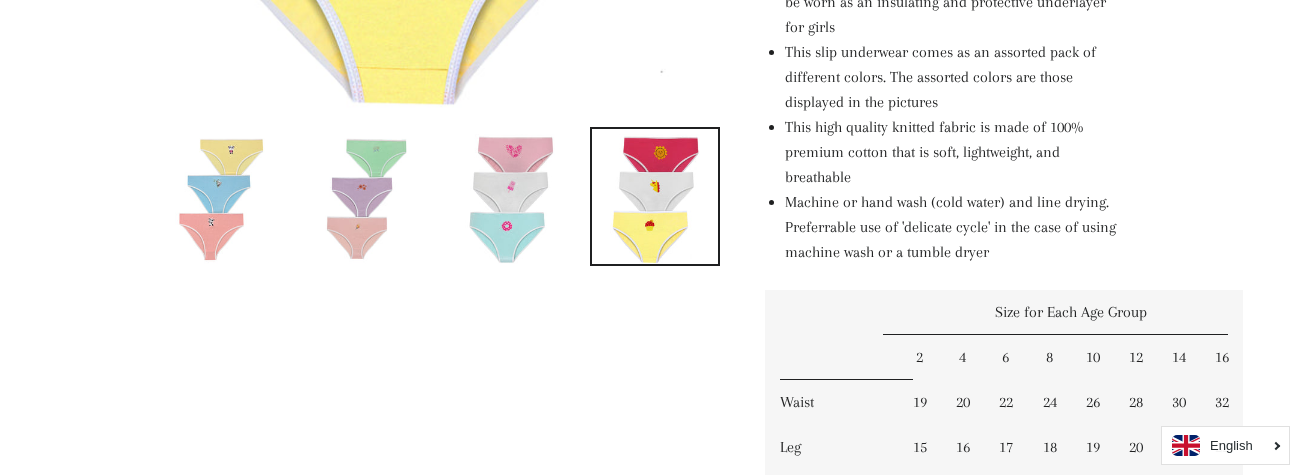 click at bounding box center [510, 196] 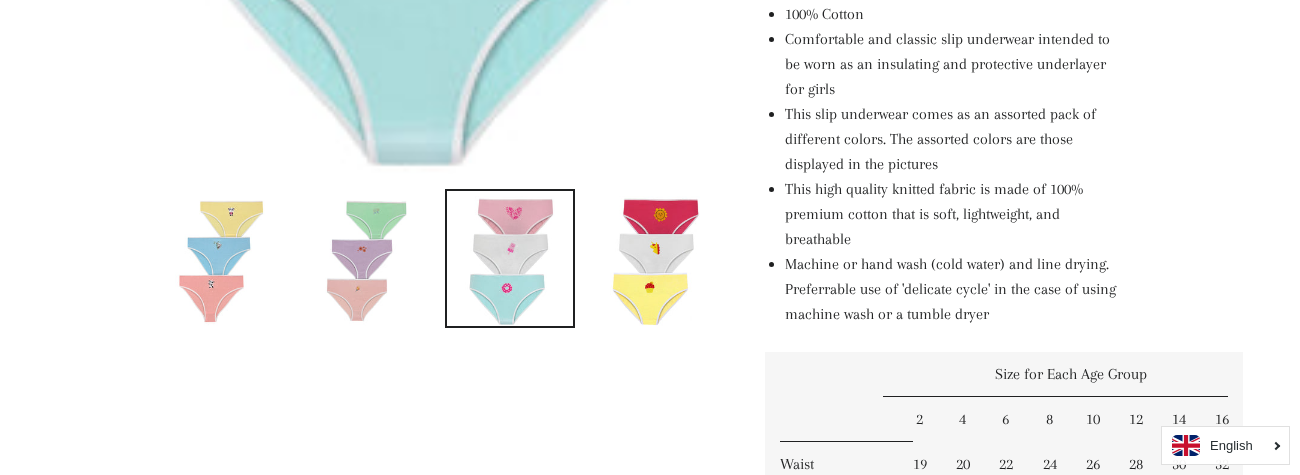 scroll, scrollTop: 893, scrollLeft: 0, axis: vertical 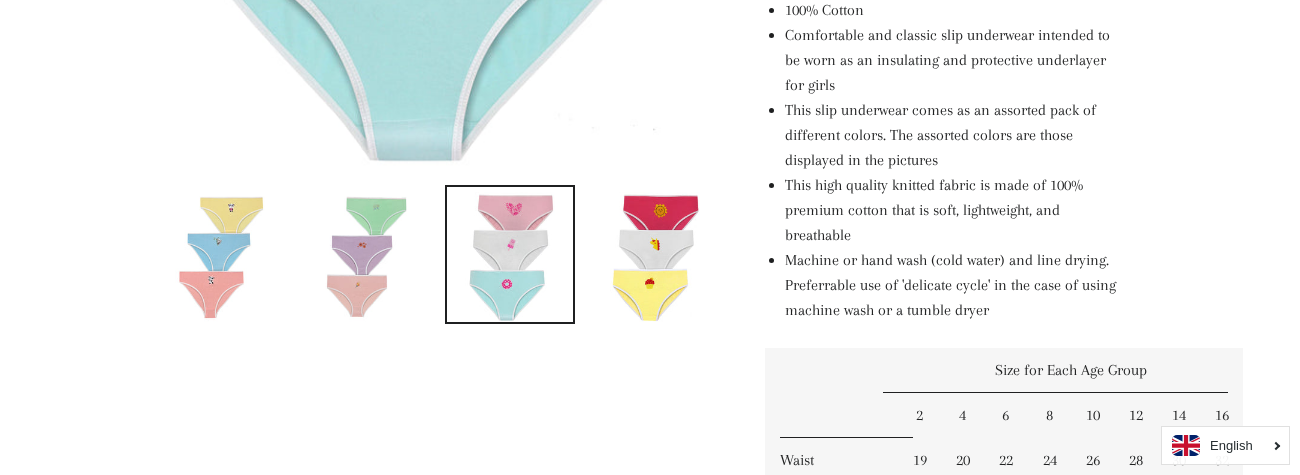 click at bounding box center (365, 254) 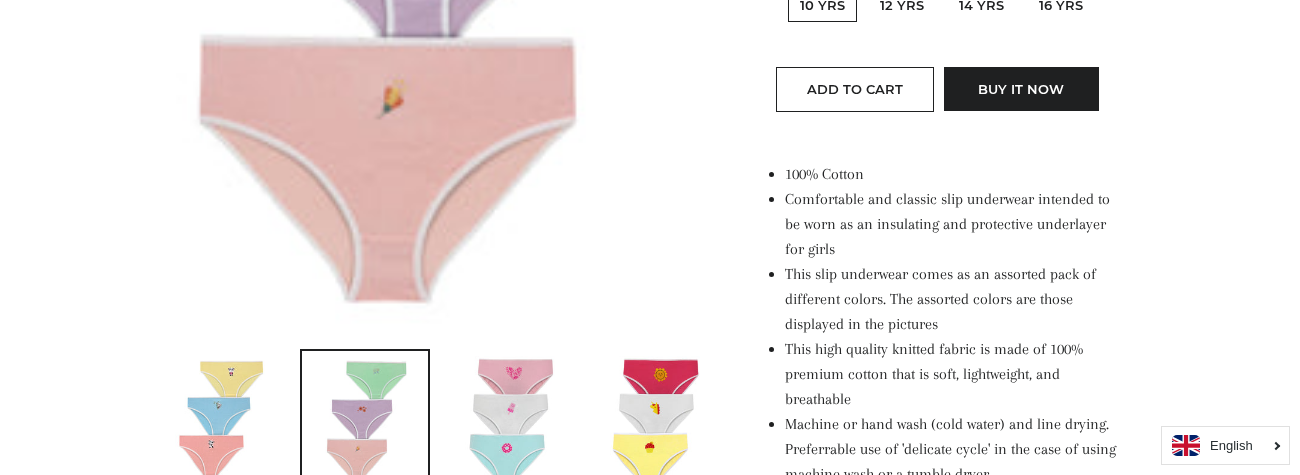 scroll, scrollTop: 730, scrollLeft: 0, axis: vertical 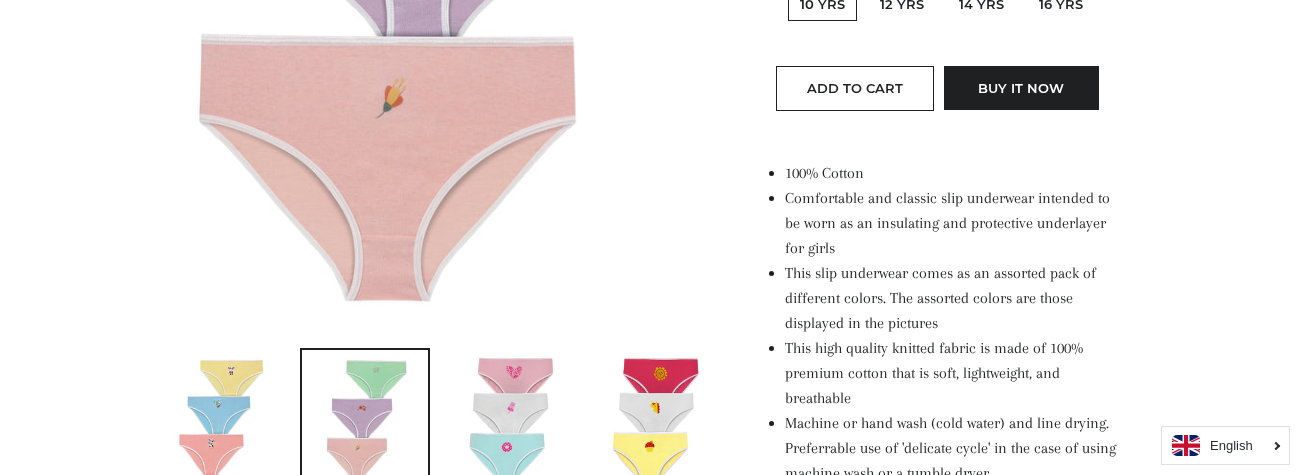 click at bounding box center [220, 417] 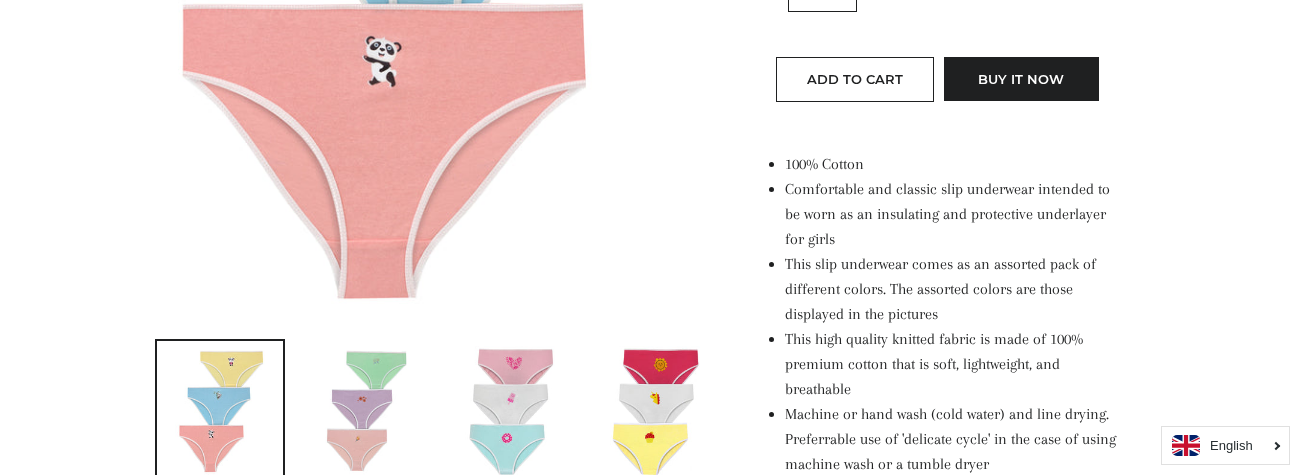 scroll, scrollTop: 740, scrollLeft: 0, axis: vertical 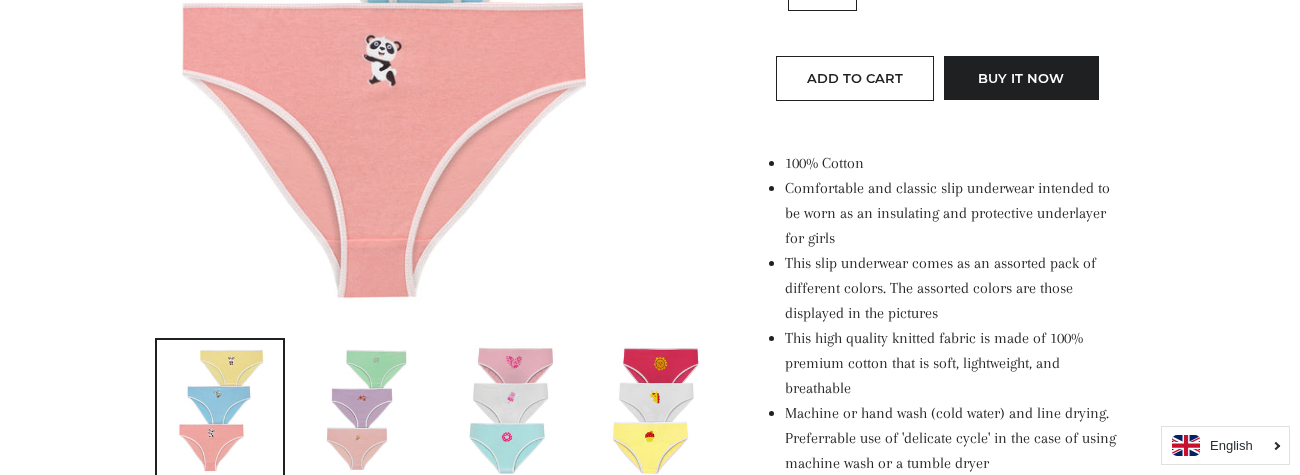 click at bounding box center (365, 407) 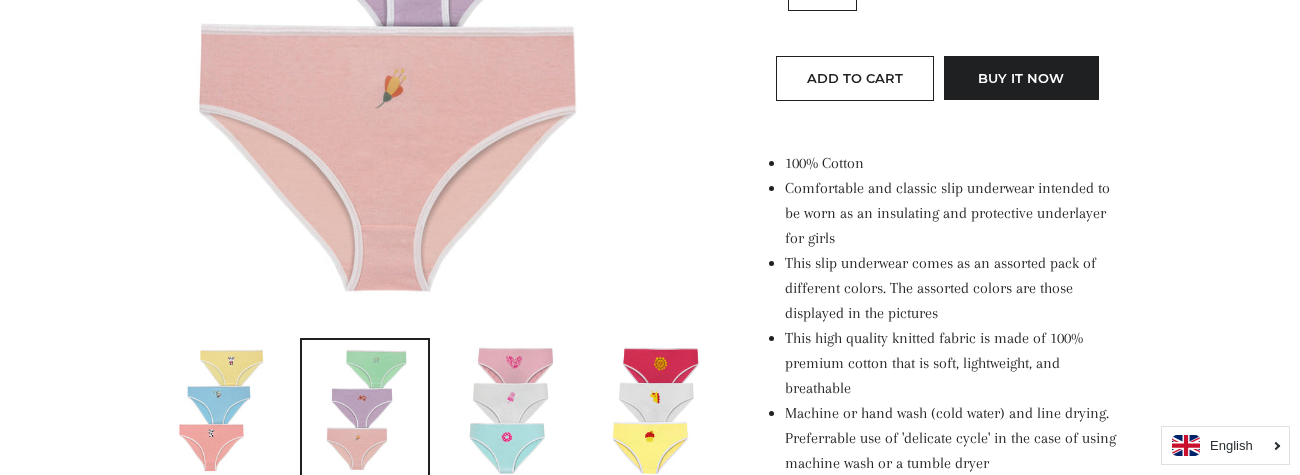 click at bounding box center (365, 407) 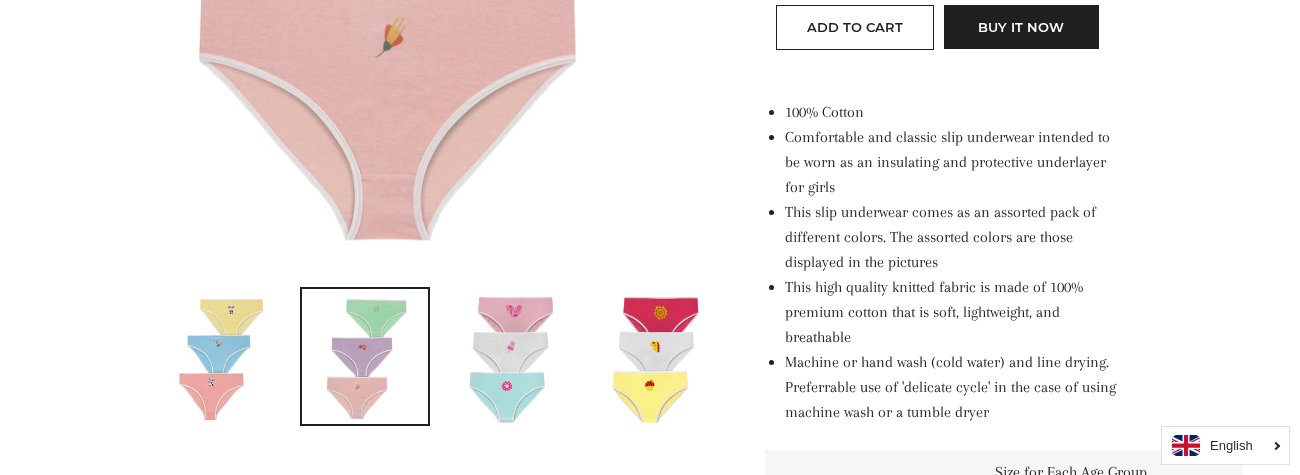 scroll, scrollTop: 795, scrollLeft: 0, axis: vertical 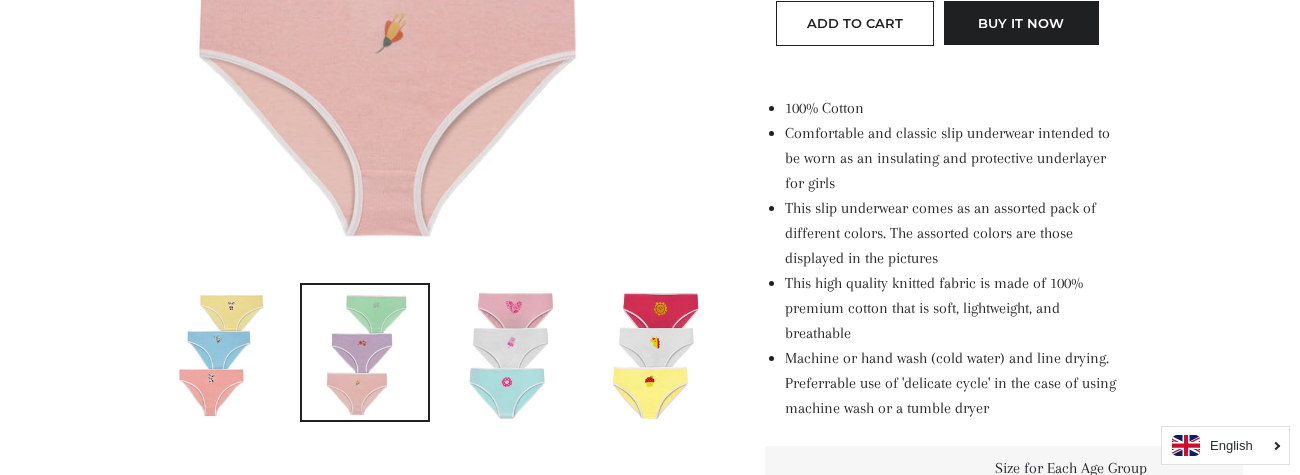 click at bounding box center [510, 352] 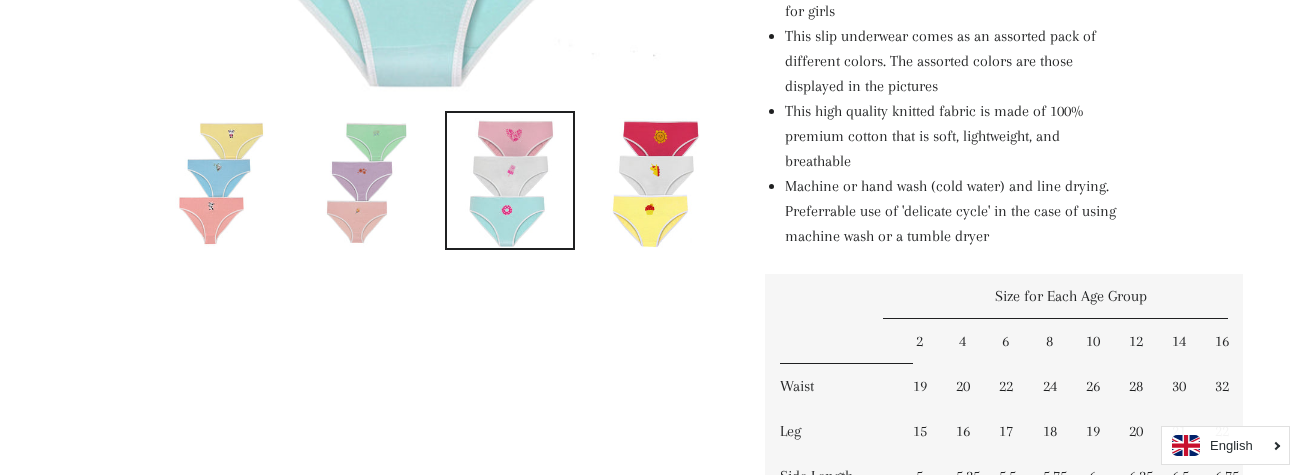 scroll, scrollTop: 973, scrollLeft: 0, axis: vertical 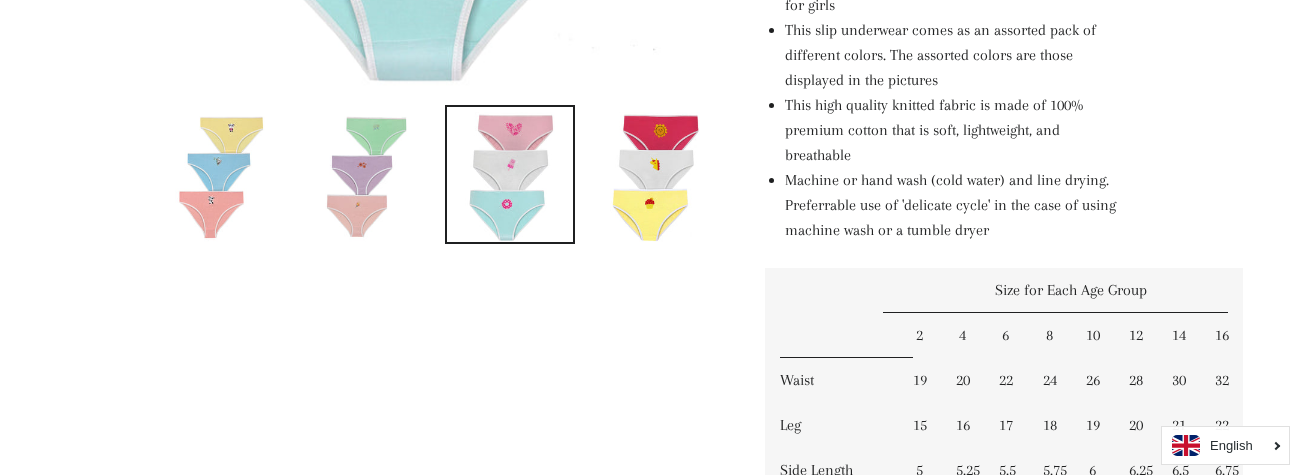 click at bounding box center (655, 174) 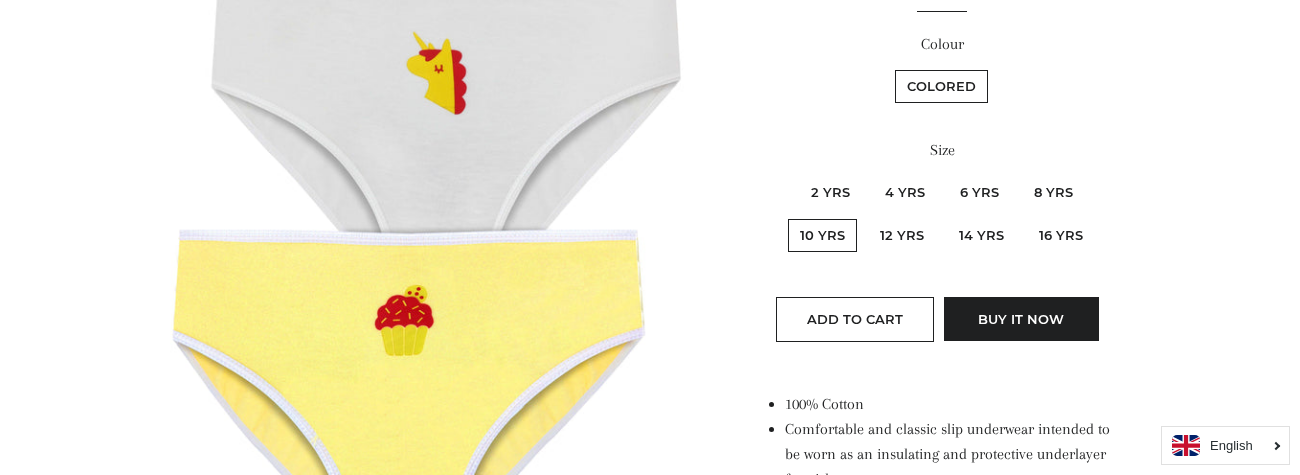 scroll, scrollTop: 502, scrollLeft: 0, axis: vertical 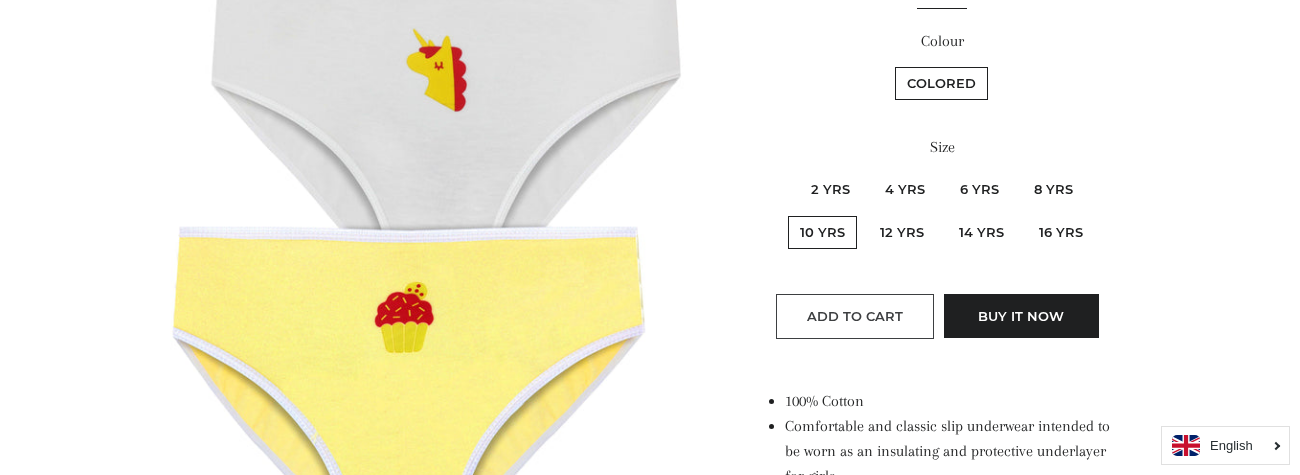 click on "Add to Cart" at bounding box center [855, 316] 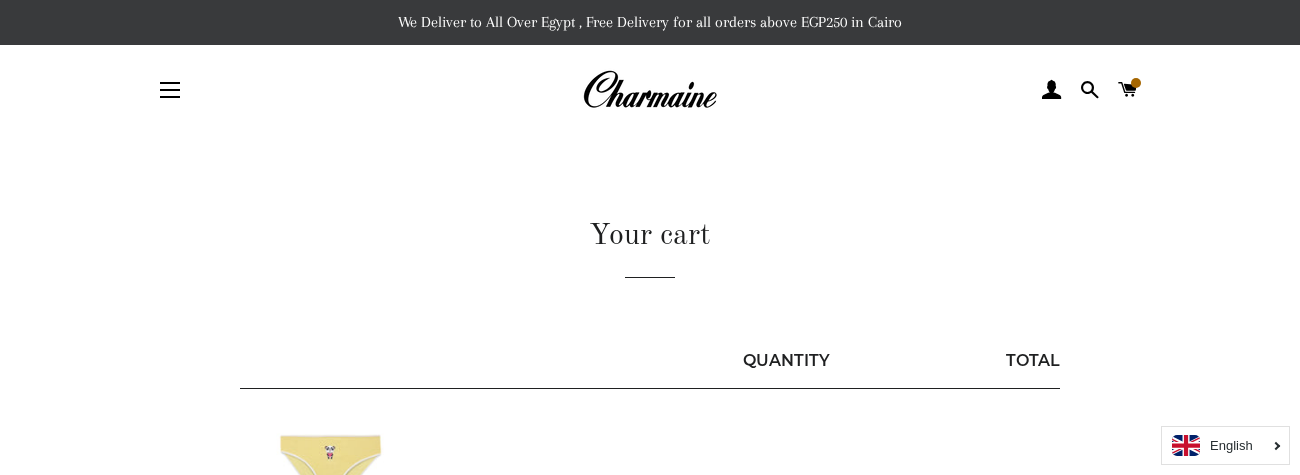 scroll, scrollTop: 0, scrollLeft: 0, axis: both 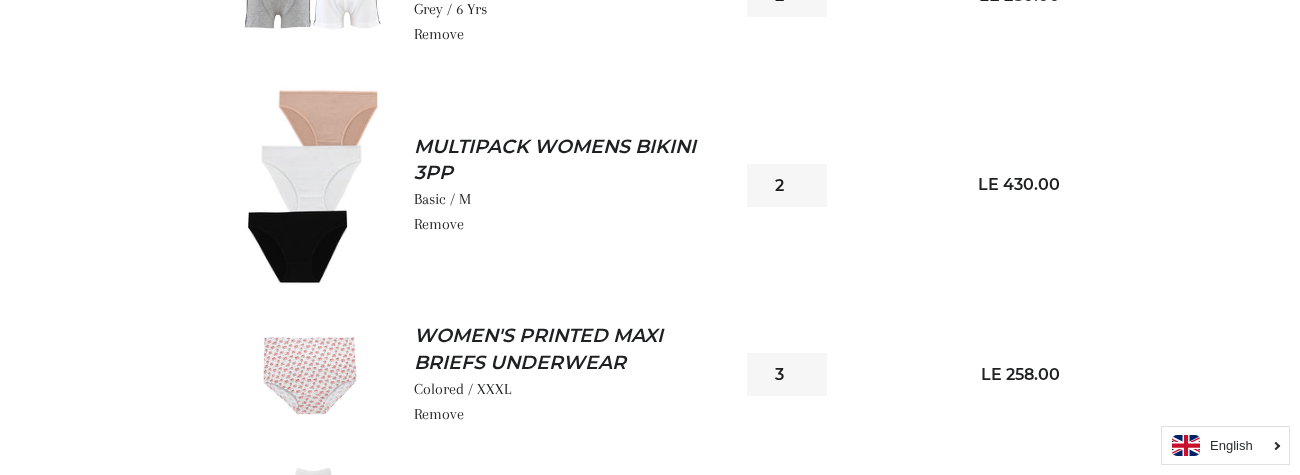 click at bounding box center [312, 375] 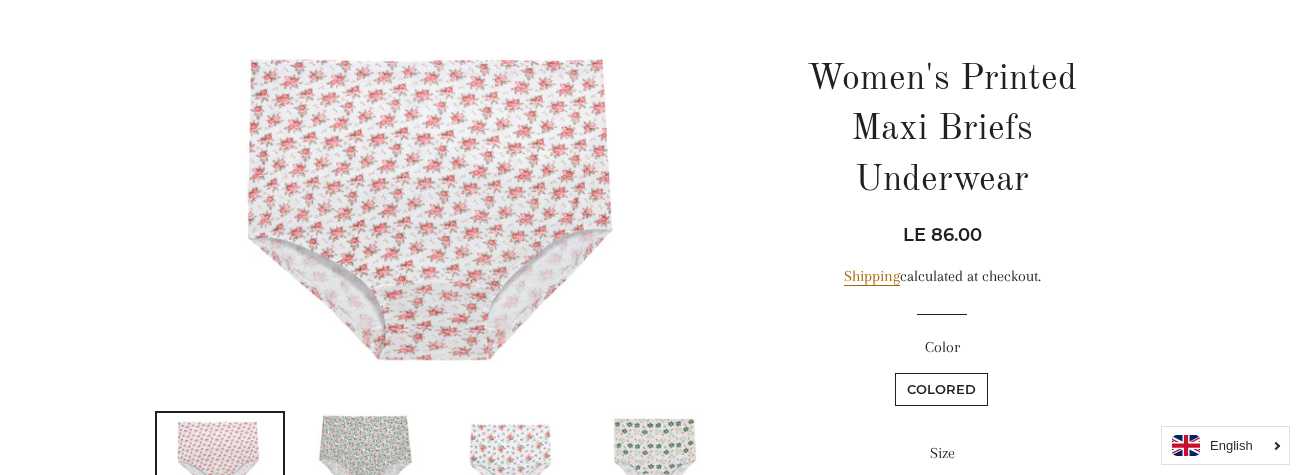 scroll, scrollTop: 0, scrollLeft: 0, axis: both 